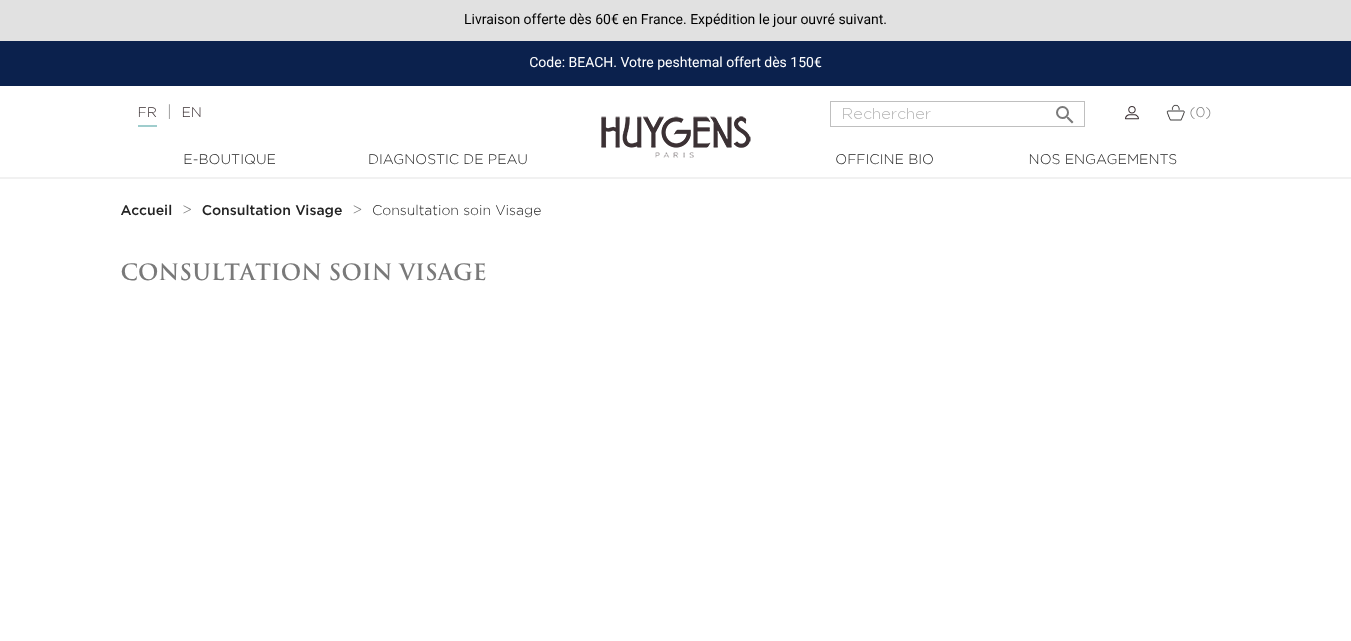 scroll, scrollTop: 0, scrollLeft: 0, axis: both 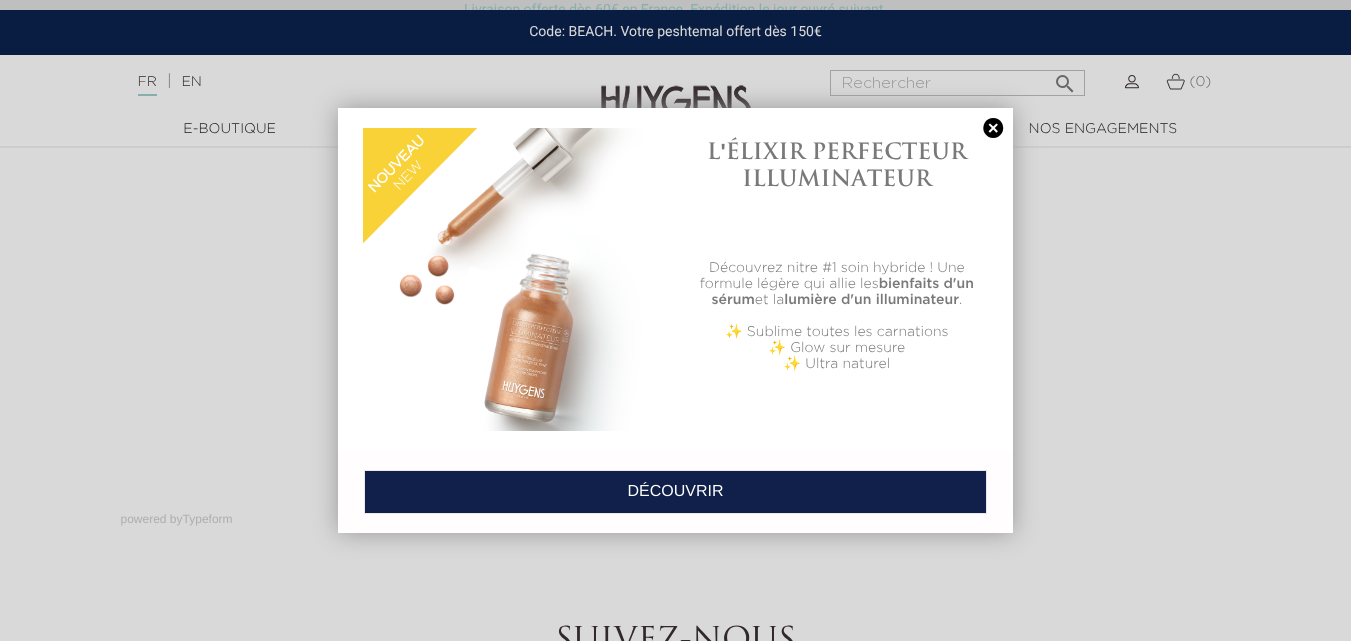click at bounding box center (993, 128) 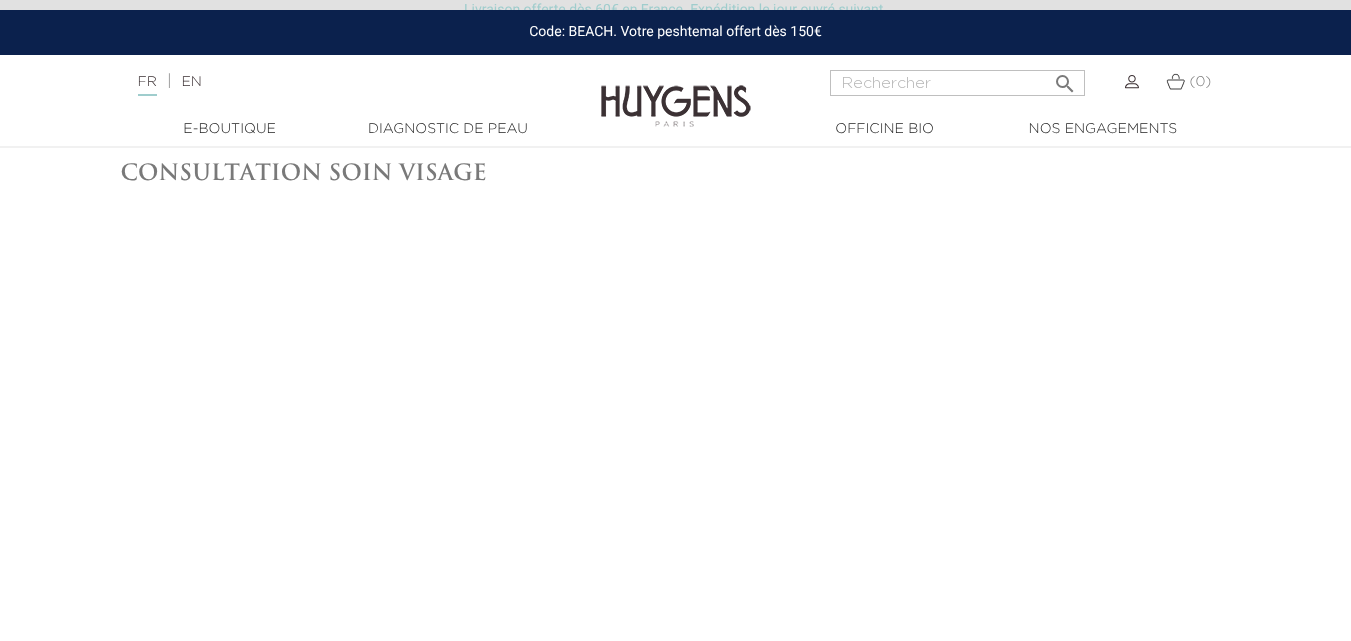 scroll, scrollTop: 164, scrollLeft: 0, axis: vertical 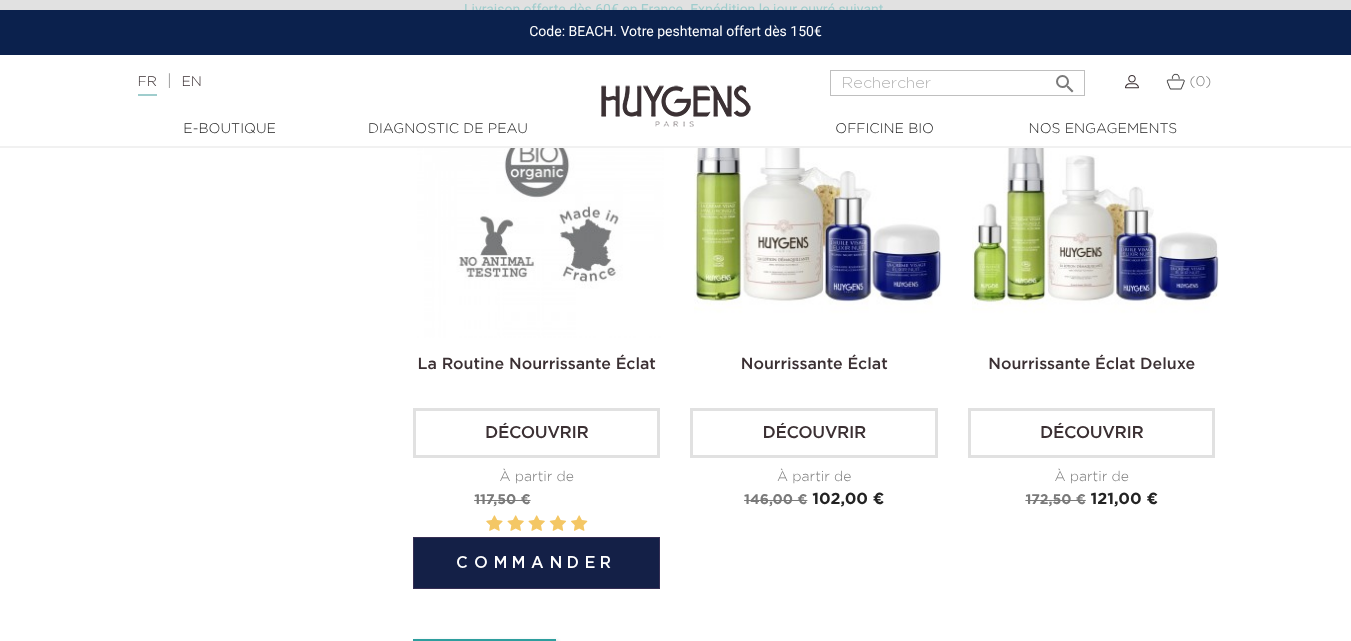 click on "Découvrir" at bounding box center (536, 433) 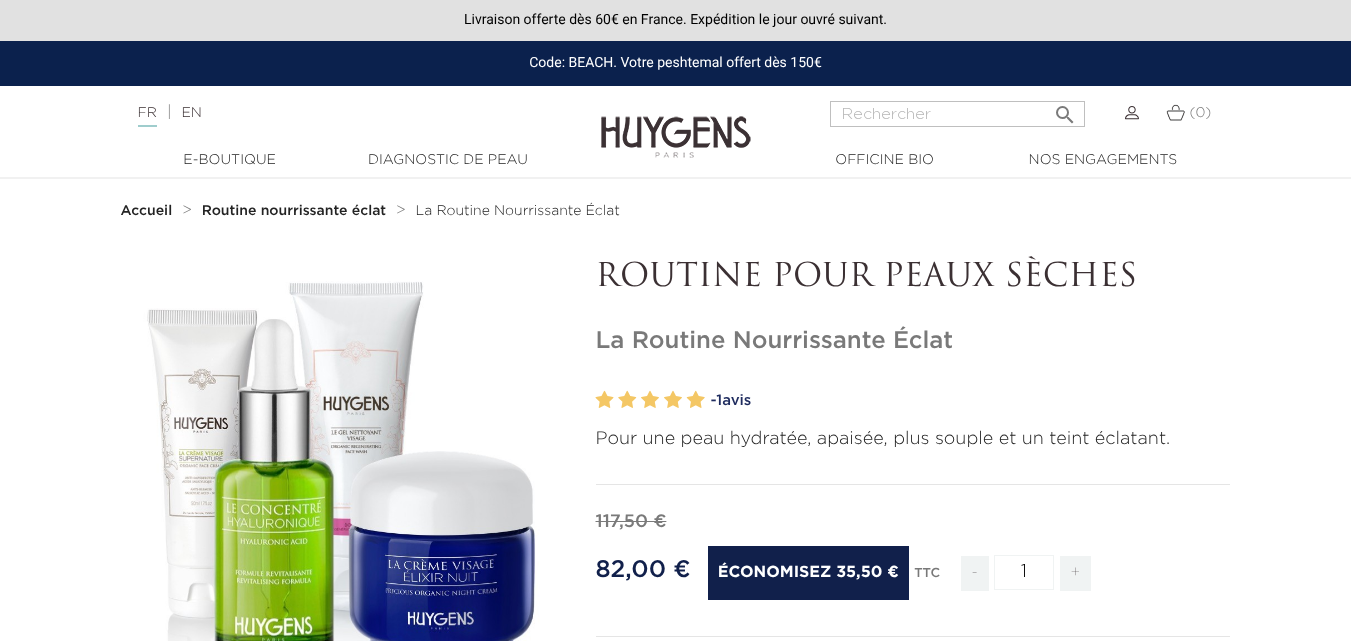 scroll, scrollTop: 0, scrollLeft: 0, axis: both 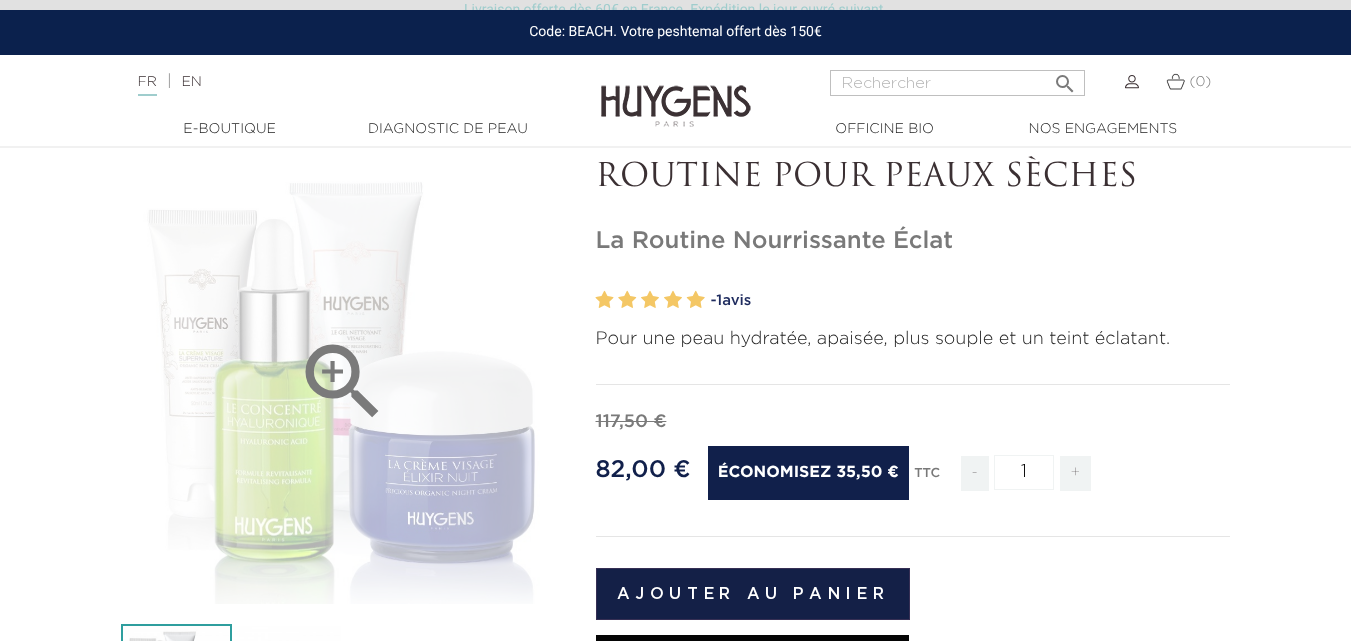 click on "" at bounding box center [343, 381] 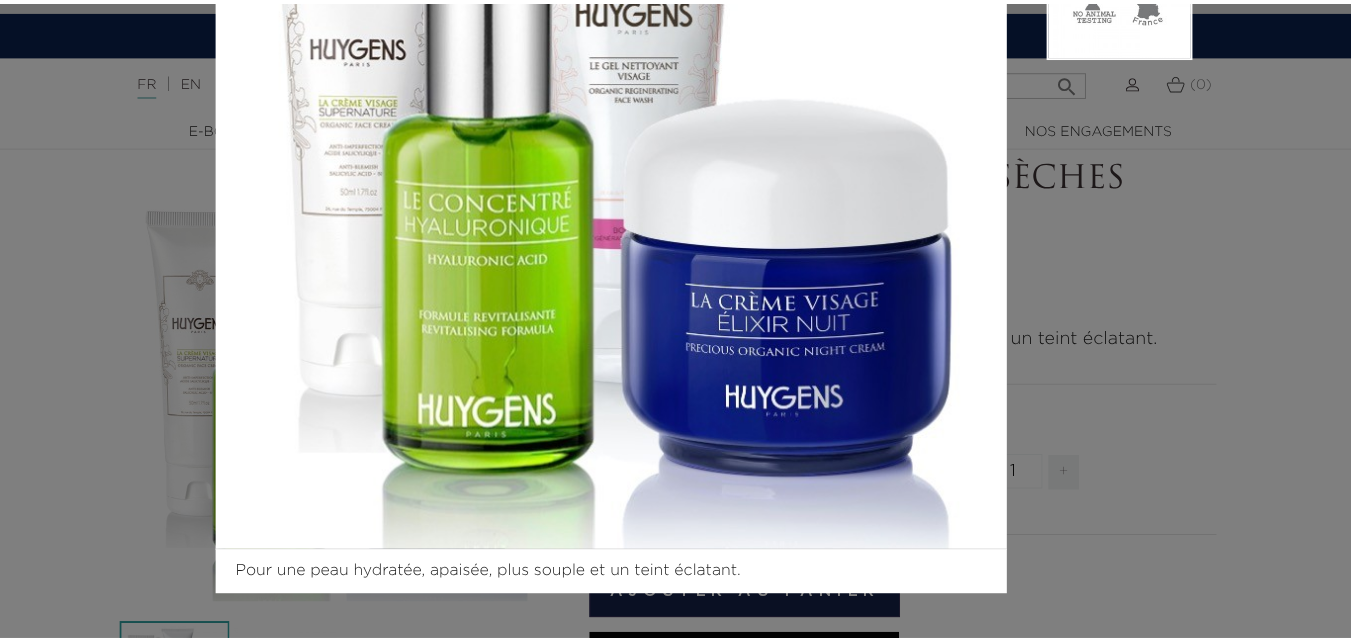 scroll, scrollTop: 0, scrollLeft: 0, axis: both 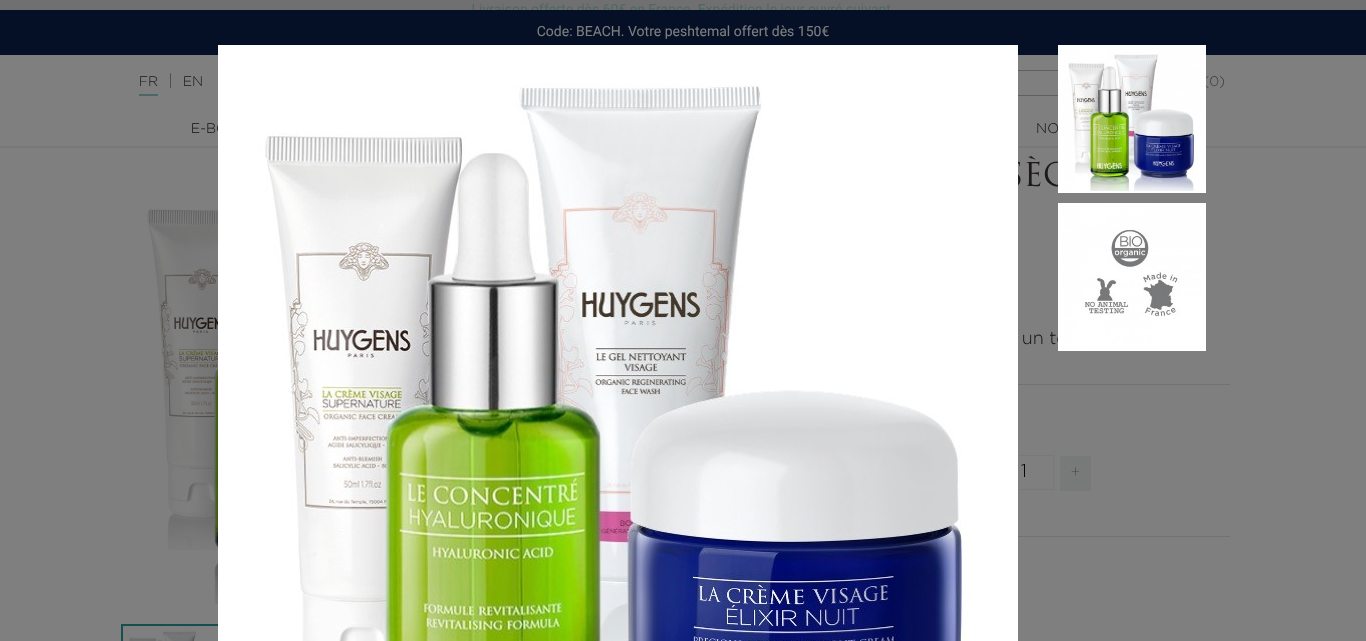 click on "Pour une peau hydratée, apaisée, plus souple et un teint éclatant." at bounding box center [683, 320] 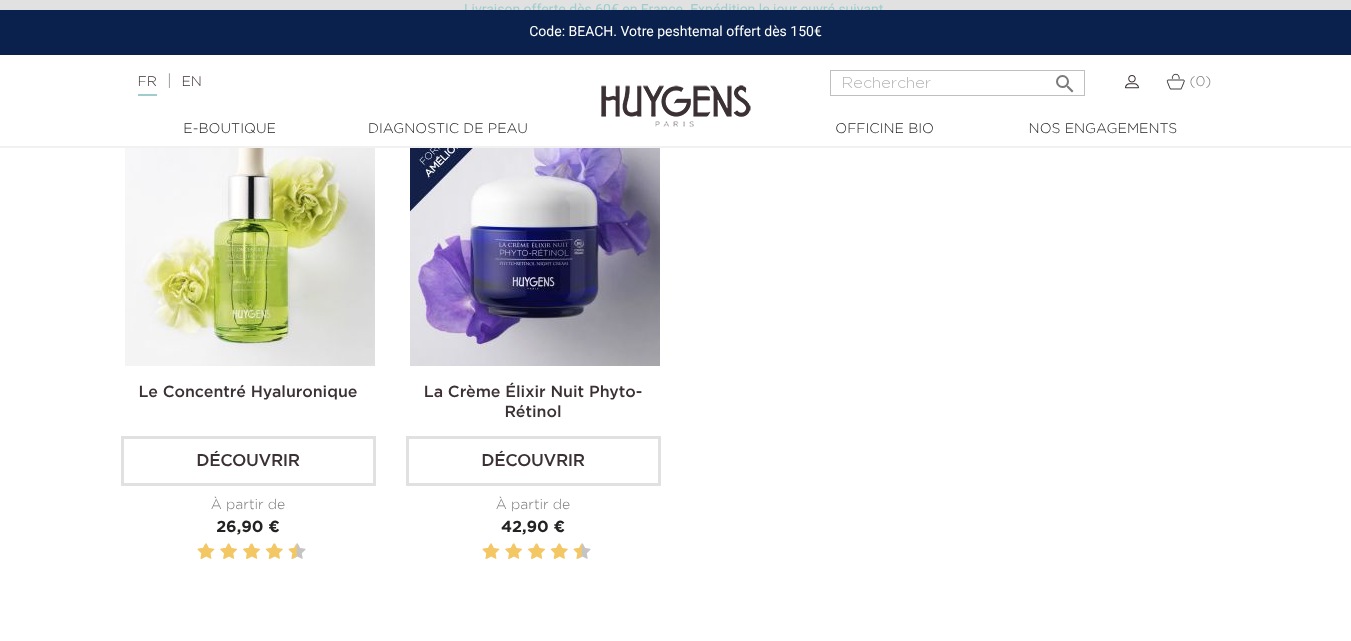 scroll, scrollTop: 2000, scrollLeft: 0, axis: vertical 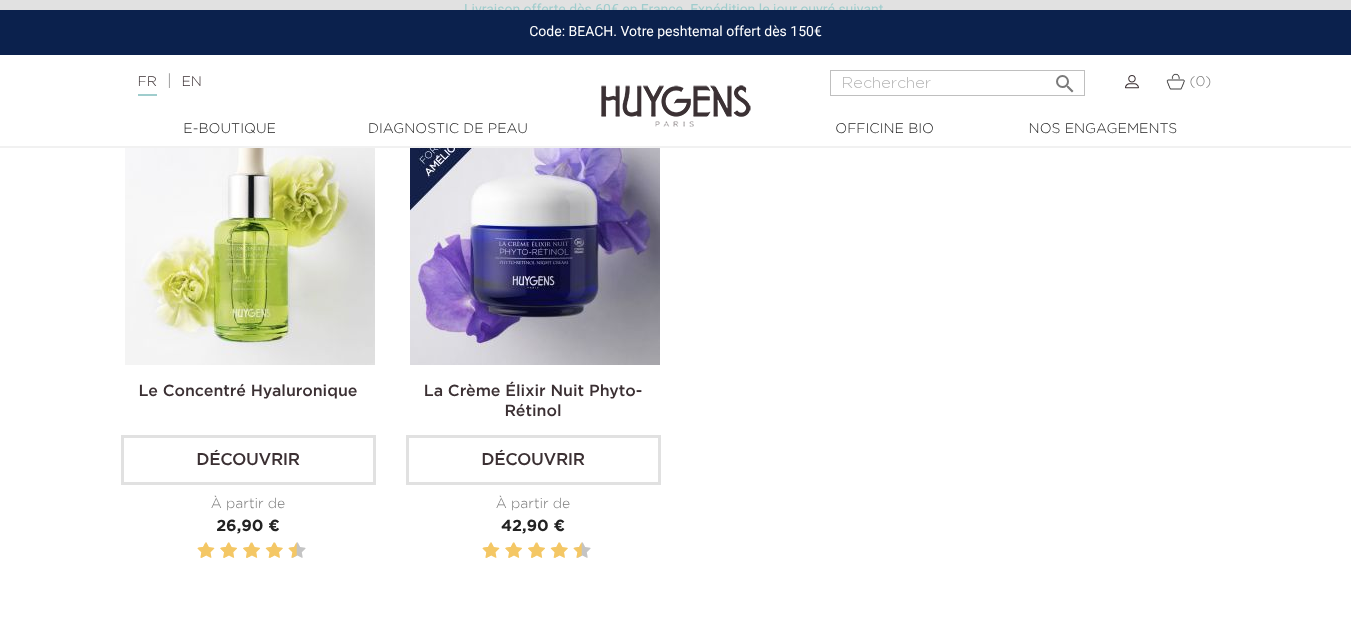 click on "Découvrir" at bounding box center [248, 460] 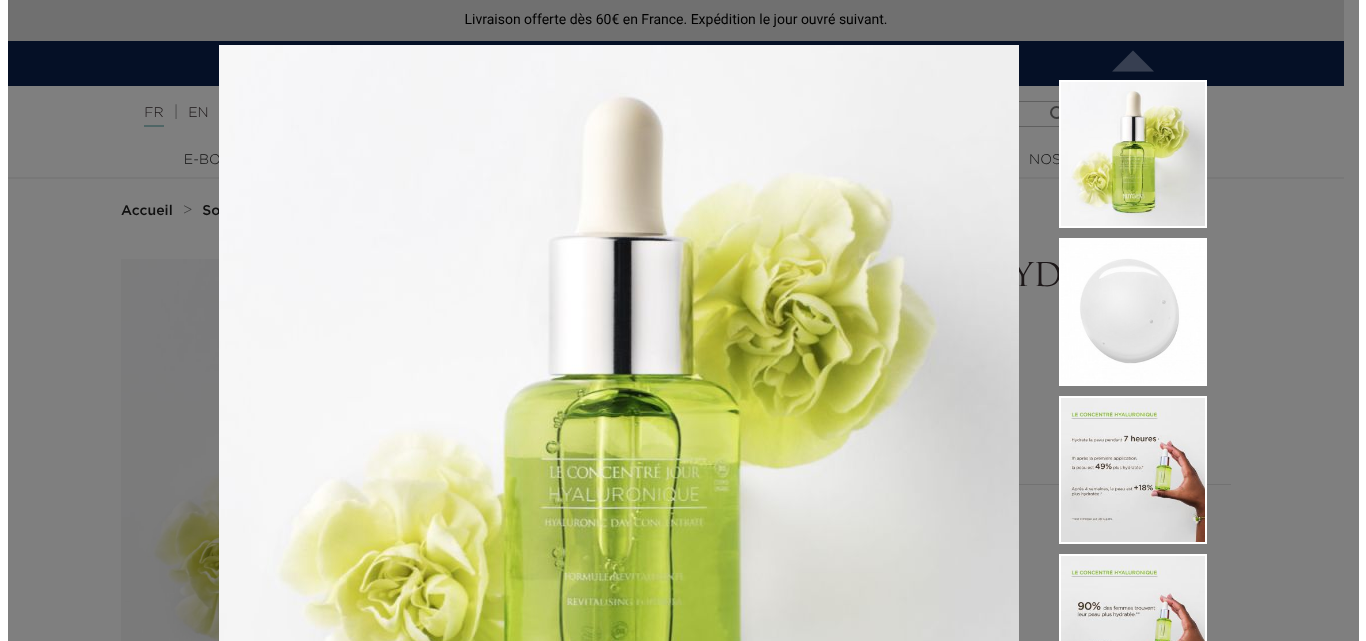 scroll, scrollTop: 0, scrollLeft: 0, axis: both 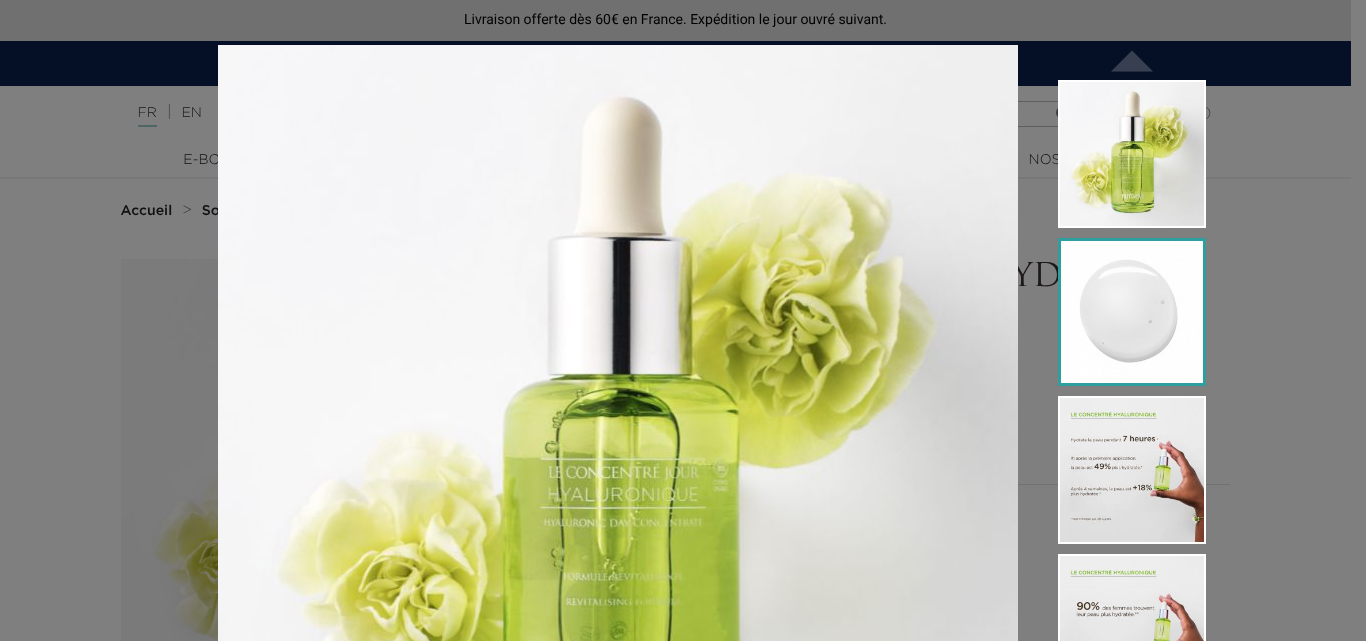 click at bounding box center (1132, 312) 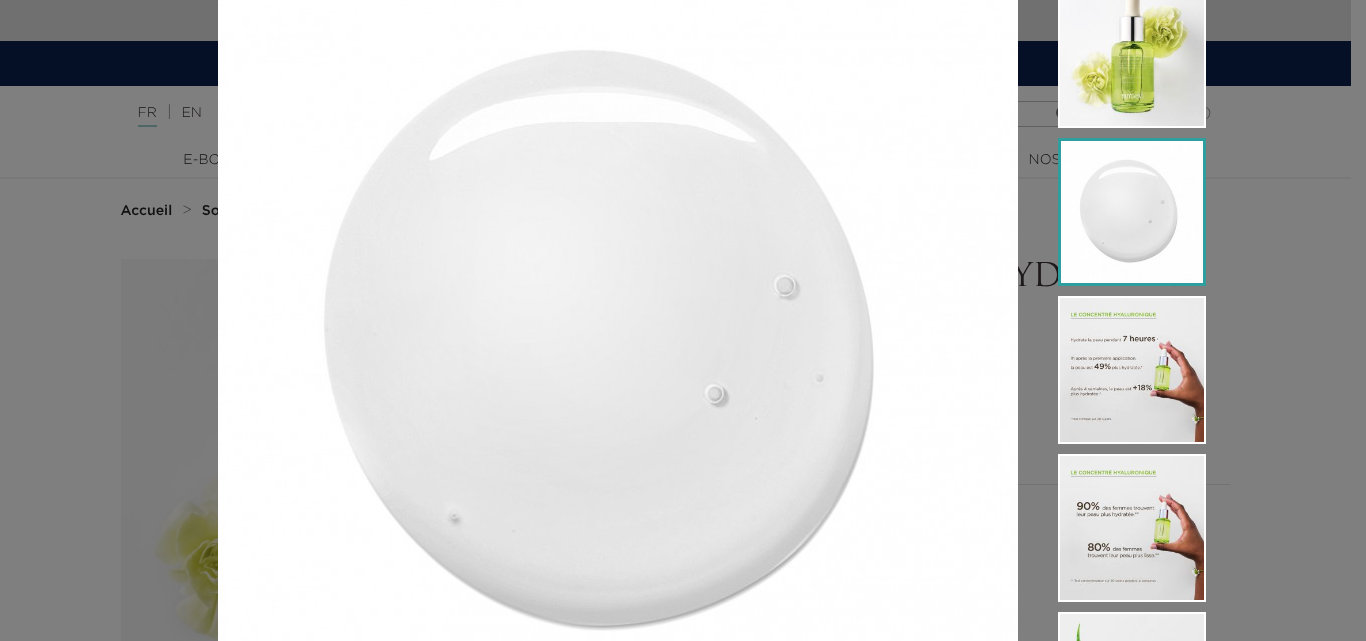 scroll, scrollTop: 200, scrollLeft: 0, axis: vertical 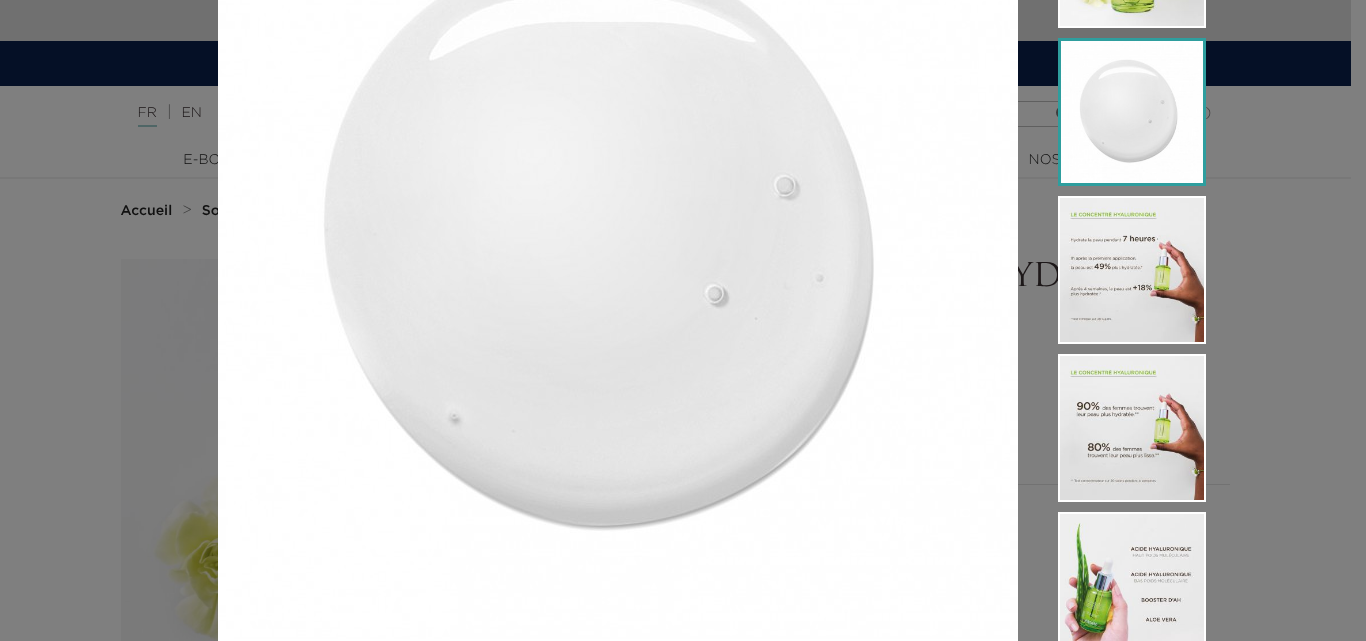 click at bounding box center [1132, 270] 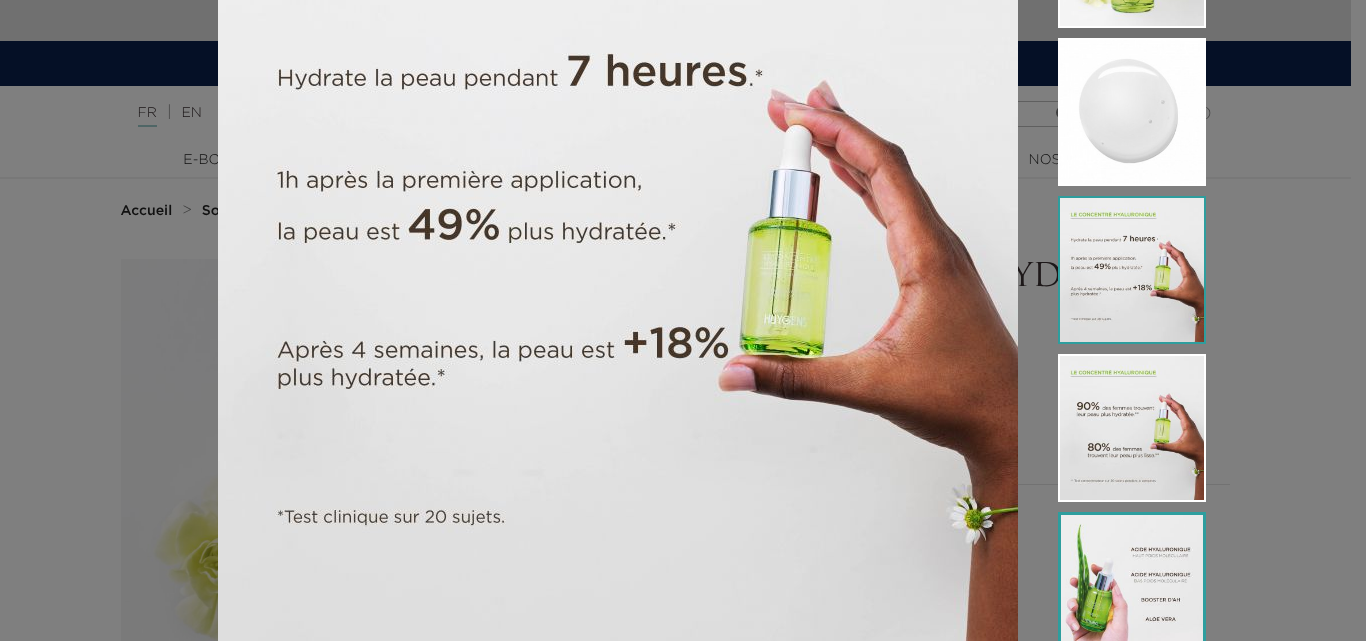 click at bounding box center [1132, 586] 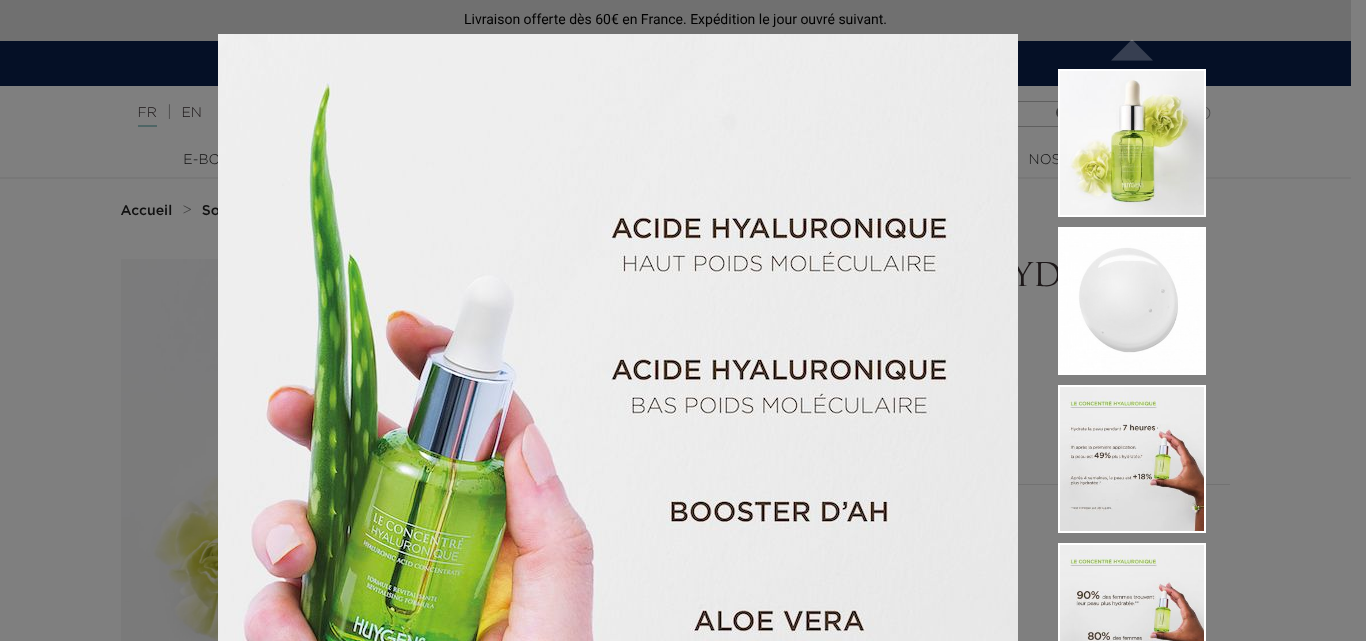 scroll, scrollTop: 0, scrollLeft: 0, axis: both 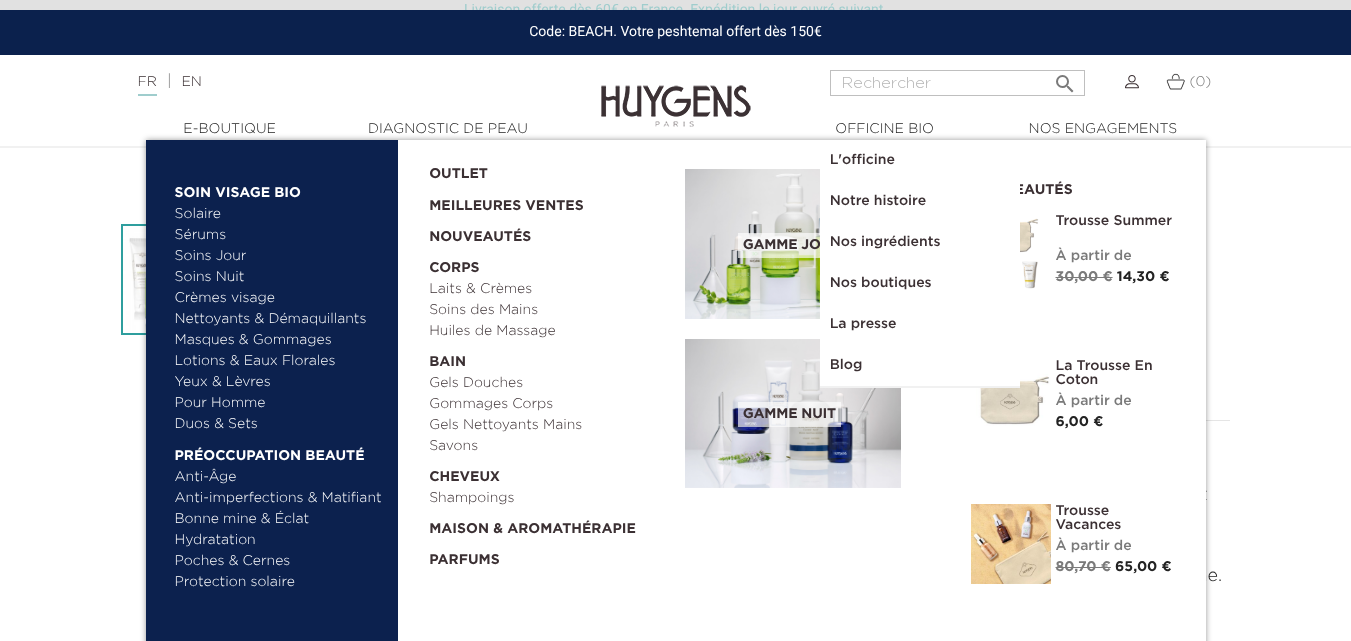click on "Soins Jour" at bounding box center [279, 256] 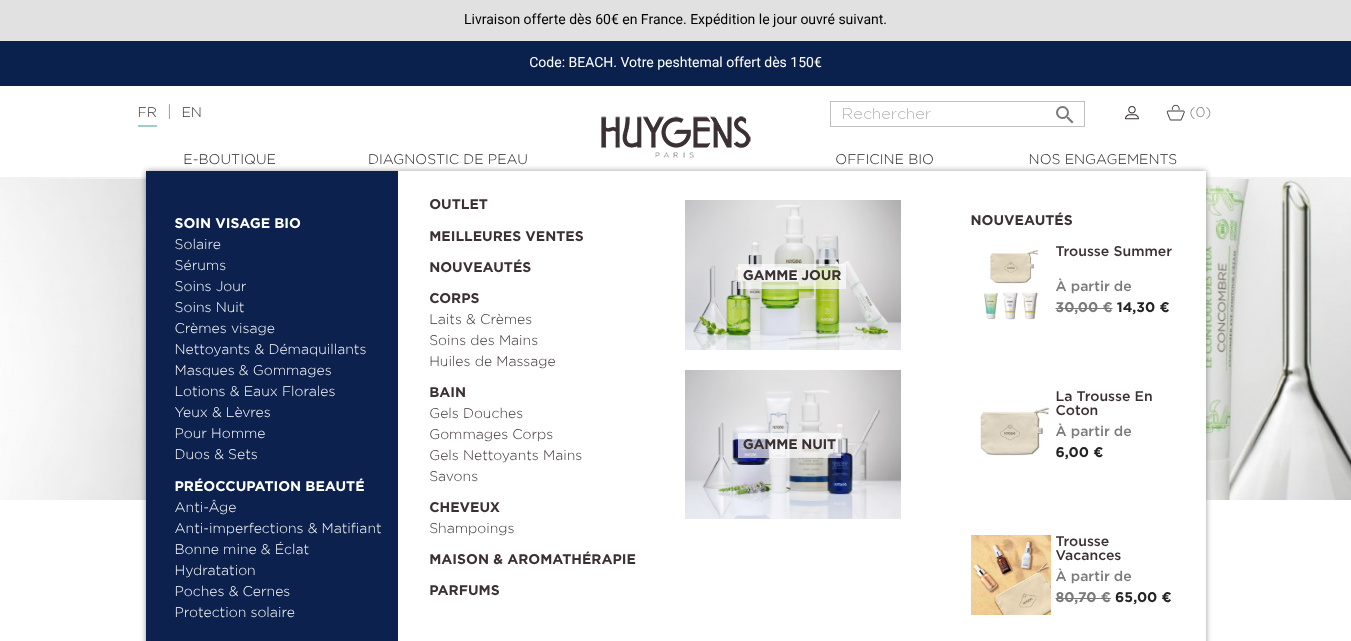 scroll, scrollTop: 0, scrollLeft: 0, axis: both 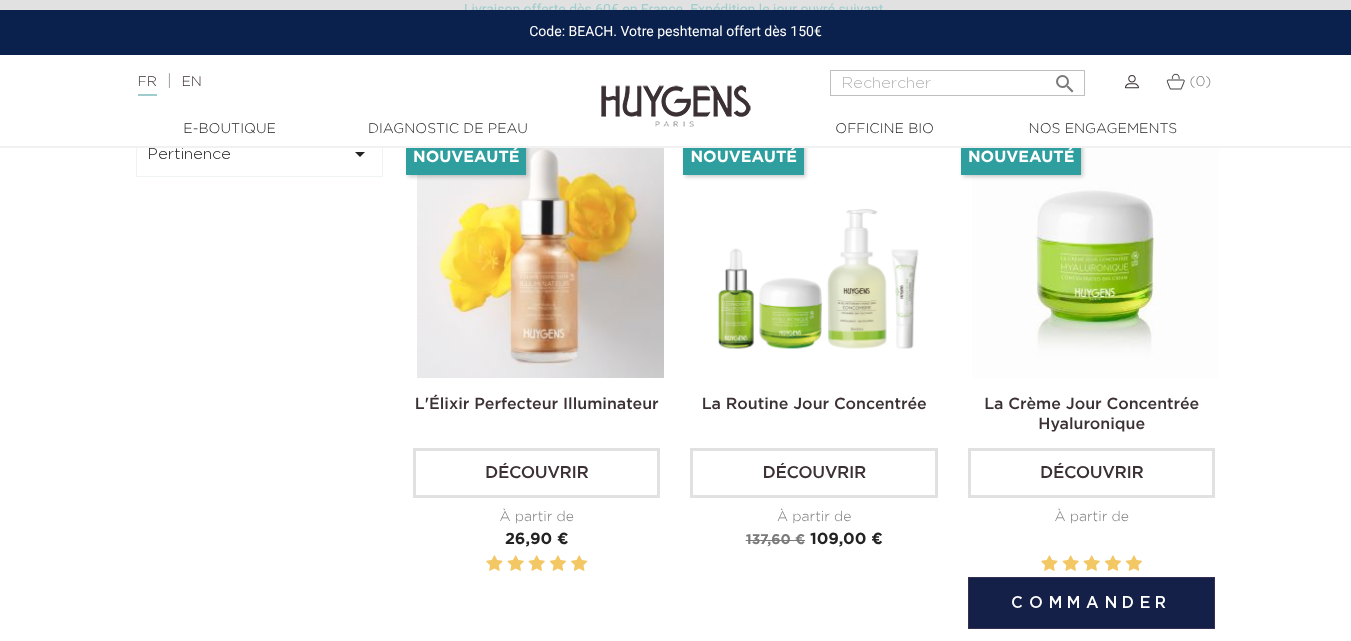 click on "Découvrir" at bounding box center (1091, 473) 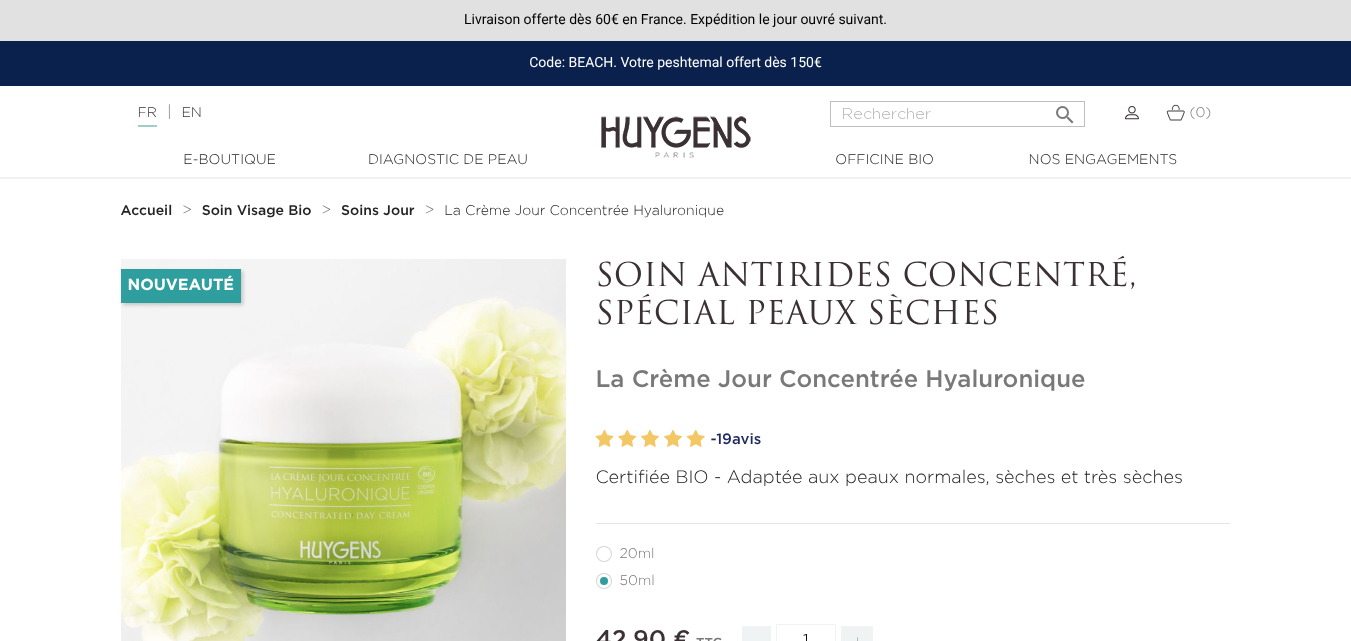 scroll, scrollTop: 0, scrollLeft: 0, axis: both 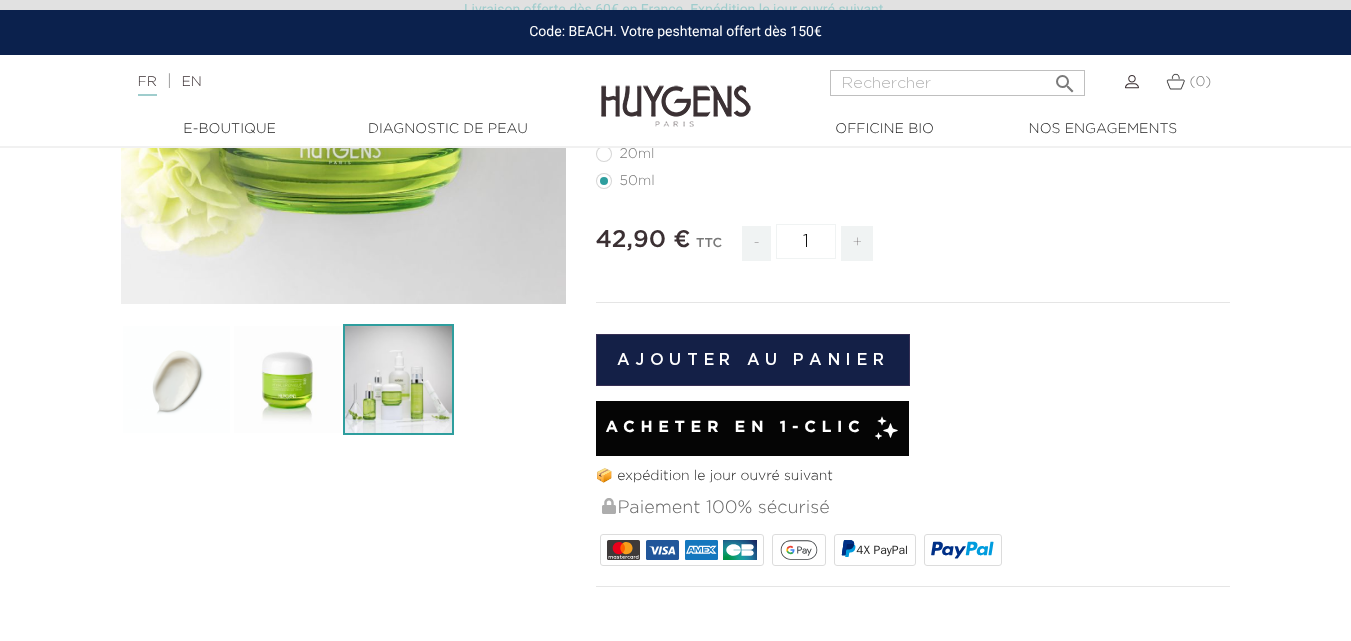 click at bounding box center (398, 379) 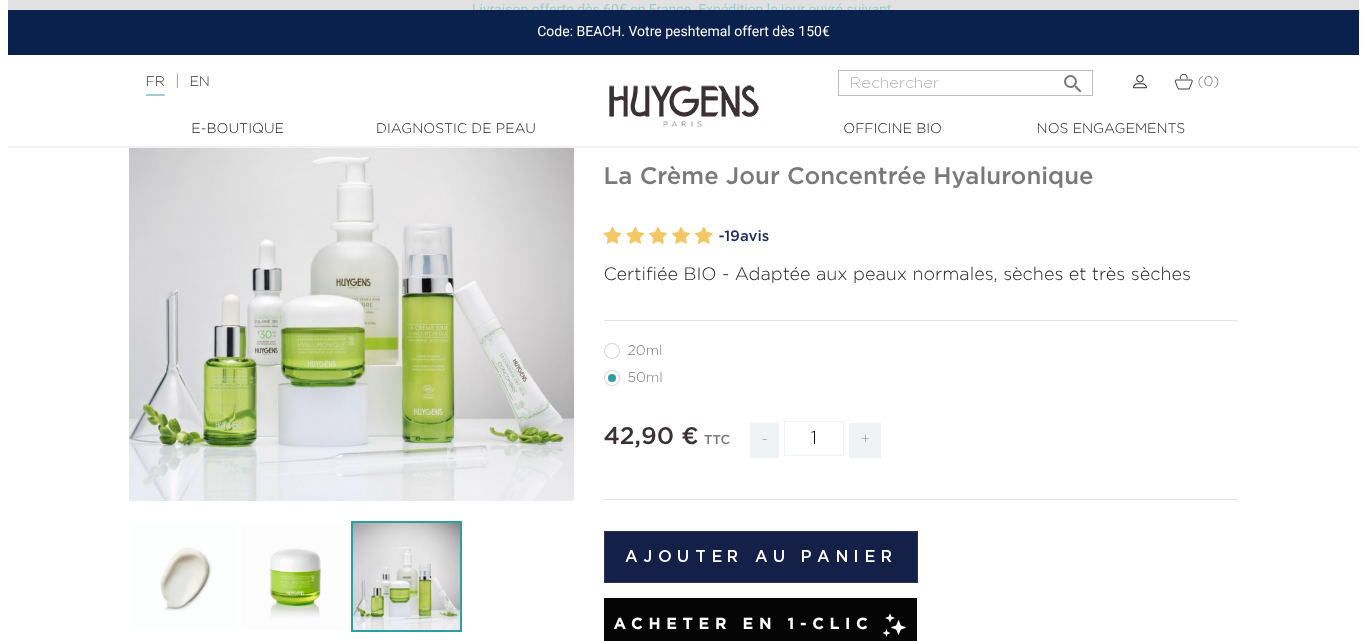 scroll, scrollTop: 200, scrollLeft: 0, axis: vertical 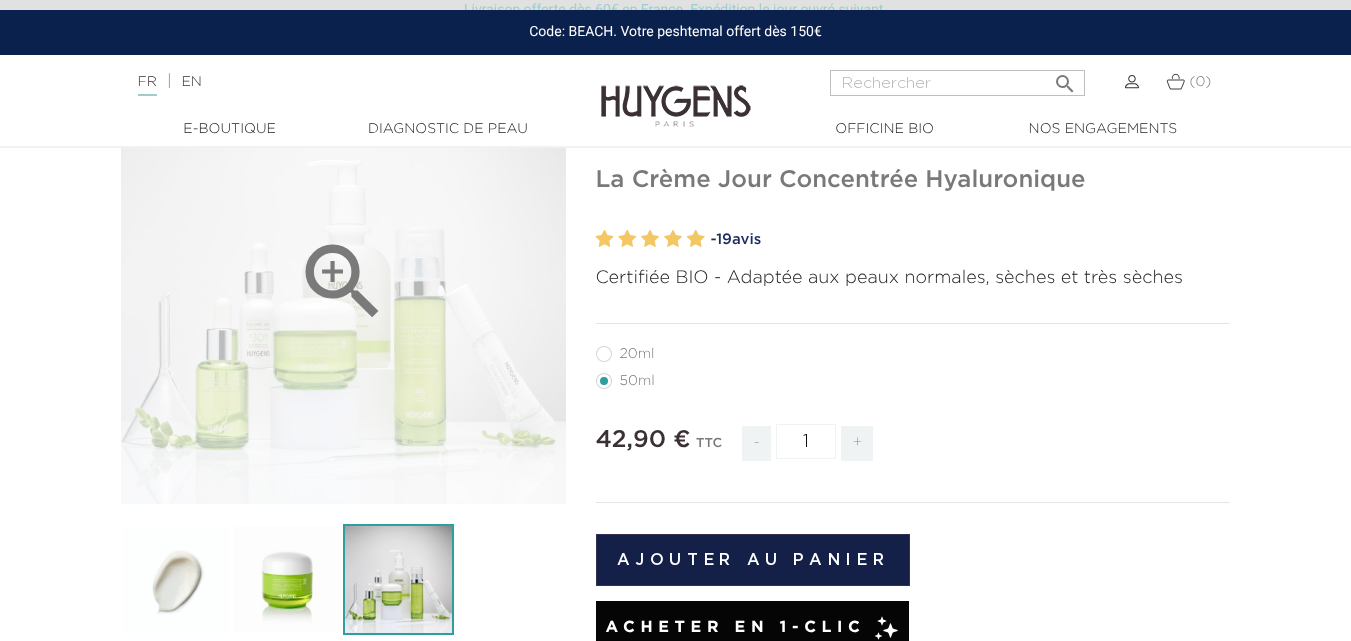 click on "" at bounding box center (343, 281) 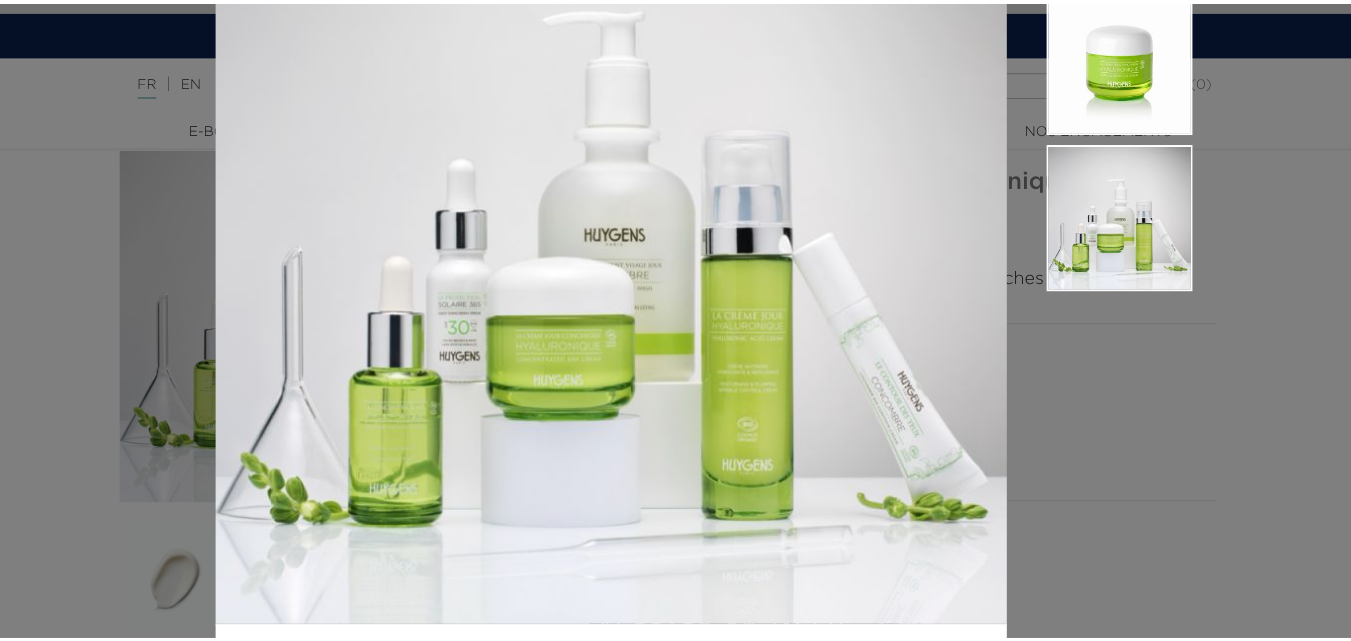 scroll, scrollTop: 0, scrollLeft: 0, axis: both 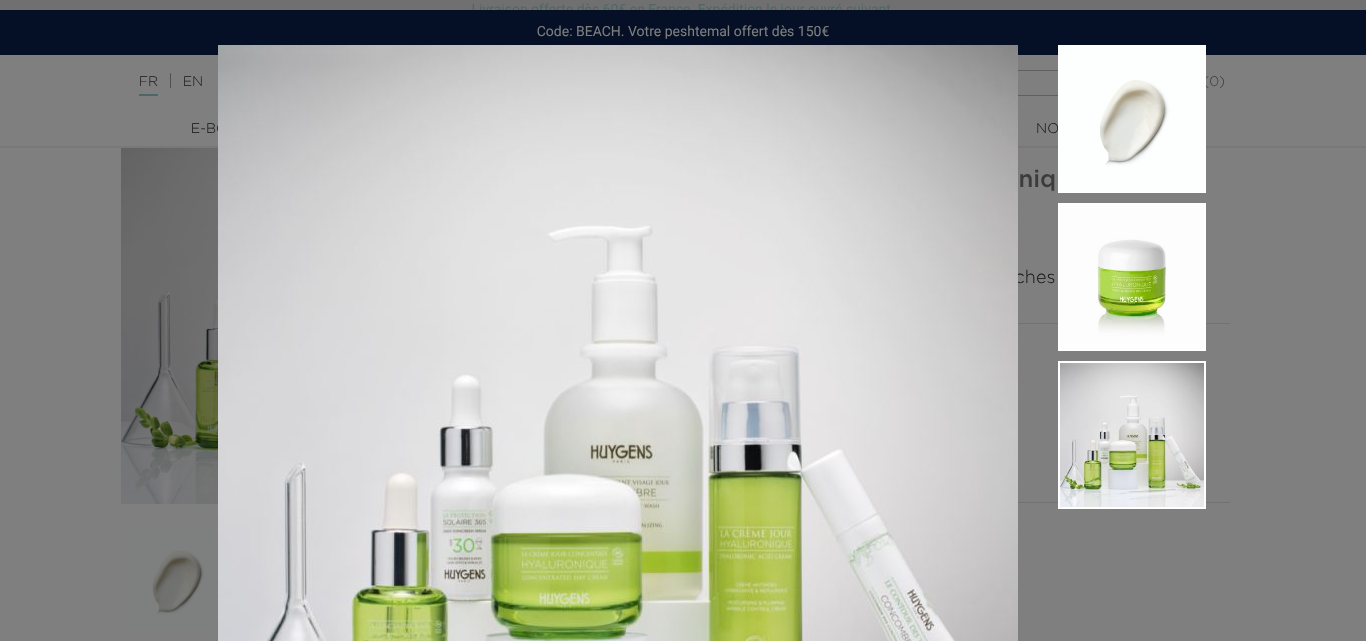 click at bounding box center (1112, 467) 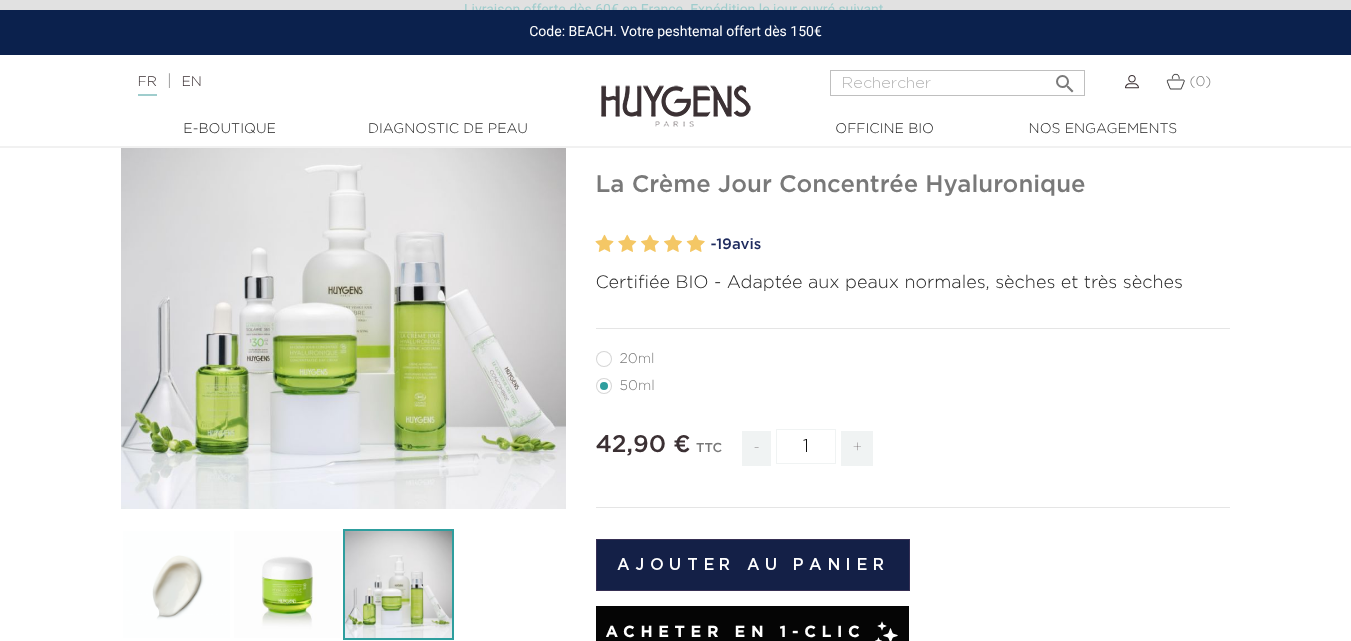scroll, scrollTop: 0, scrollLeft: 0, axis: both 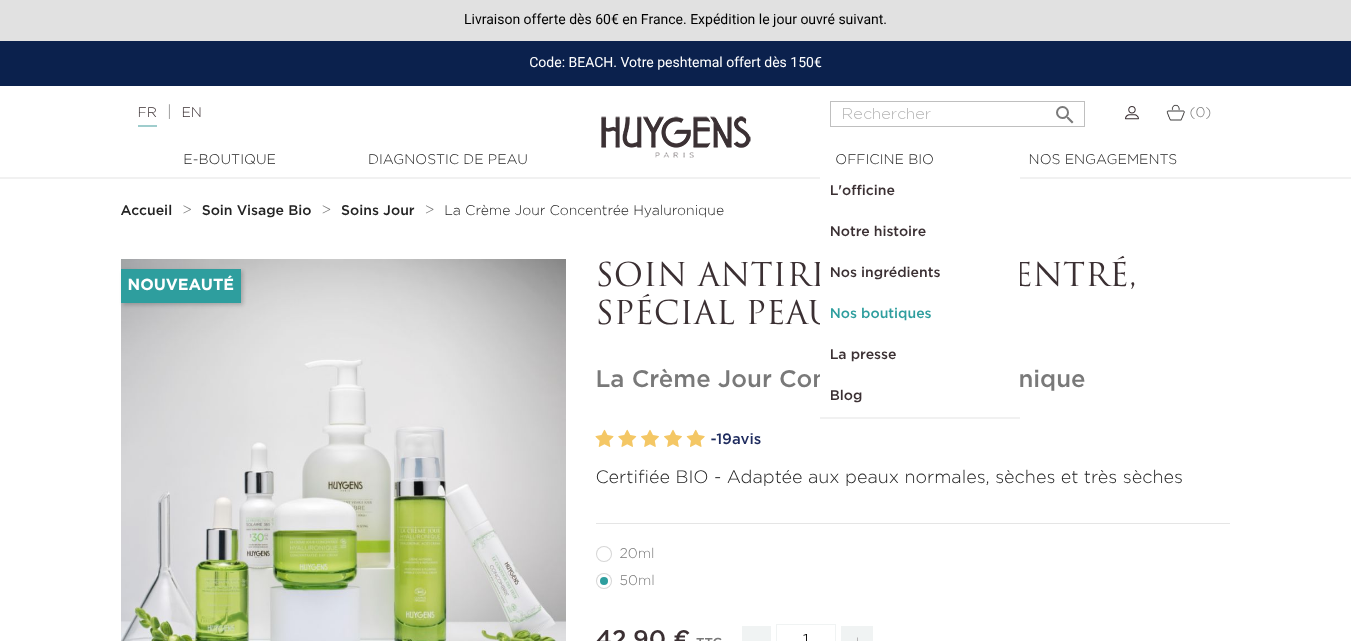 click on "Nos boutiques" at bounding box center [920, 314] 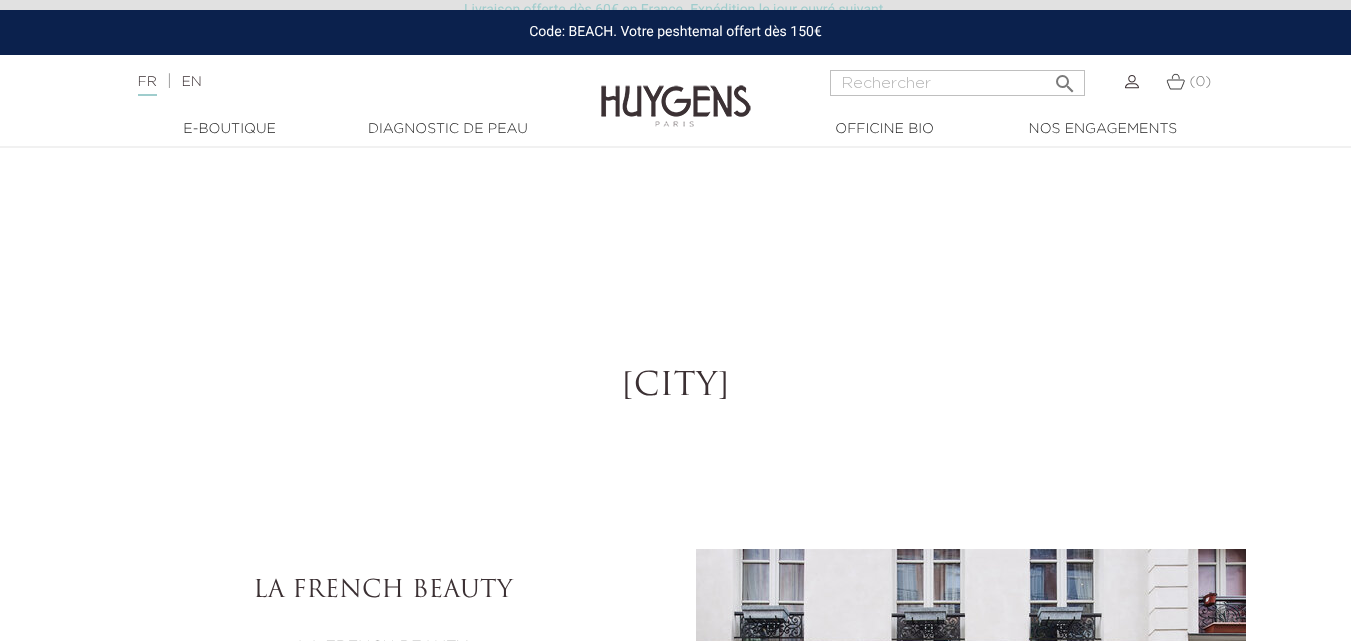 scroll, scrollTop: 4131, scrollLeft: 0, axis: vertical 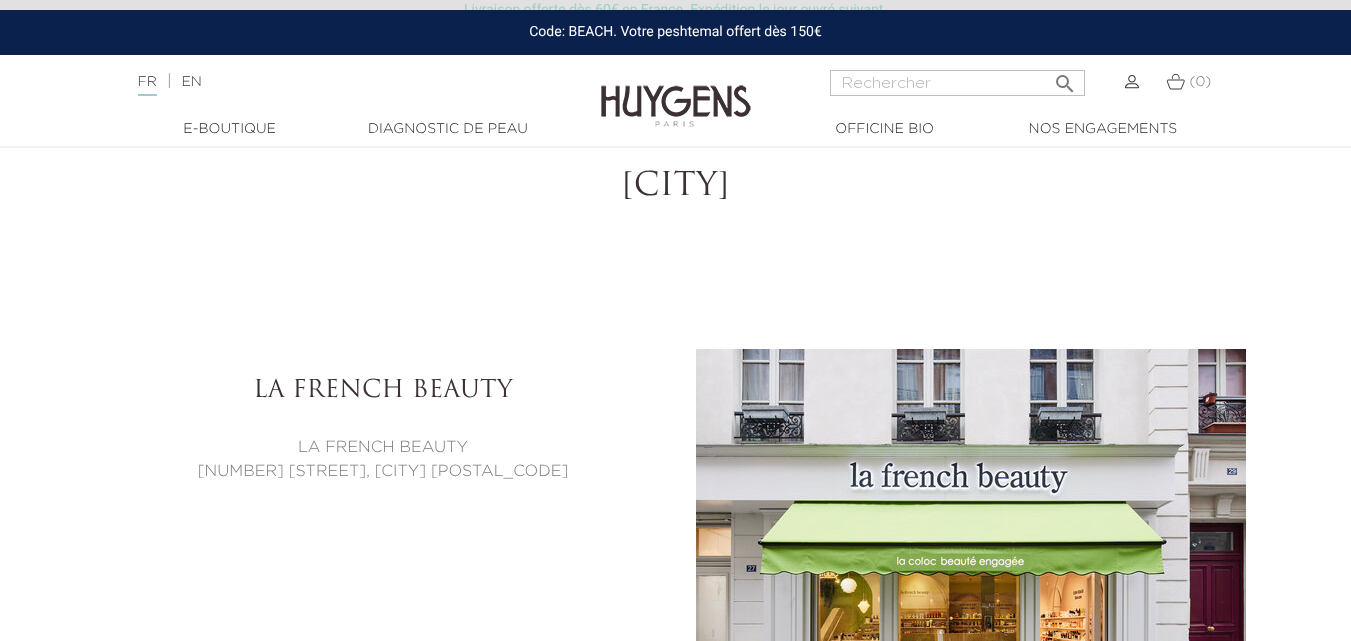 select on "FR" 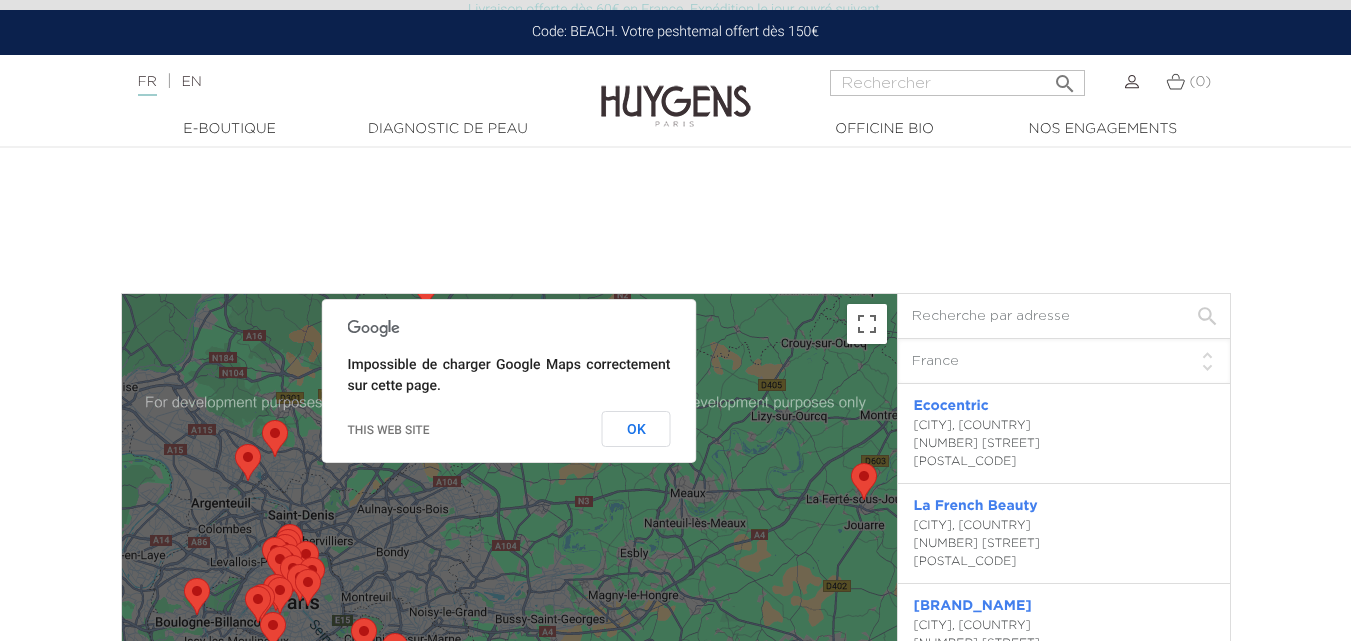 scroll, scrollTop: 3995, scrollLeft: 0, axis: vertical 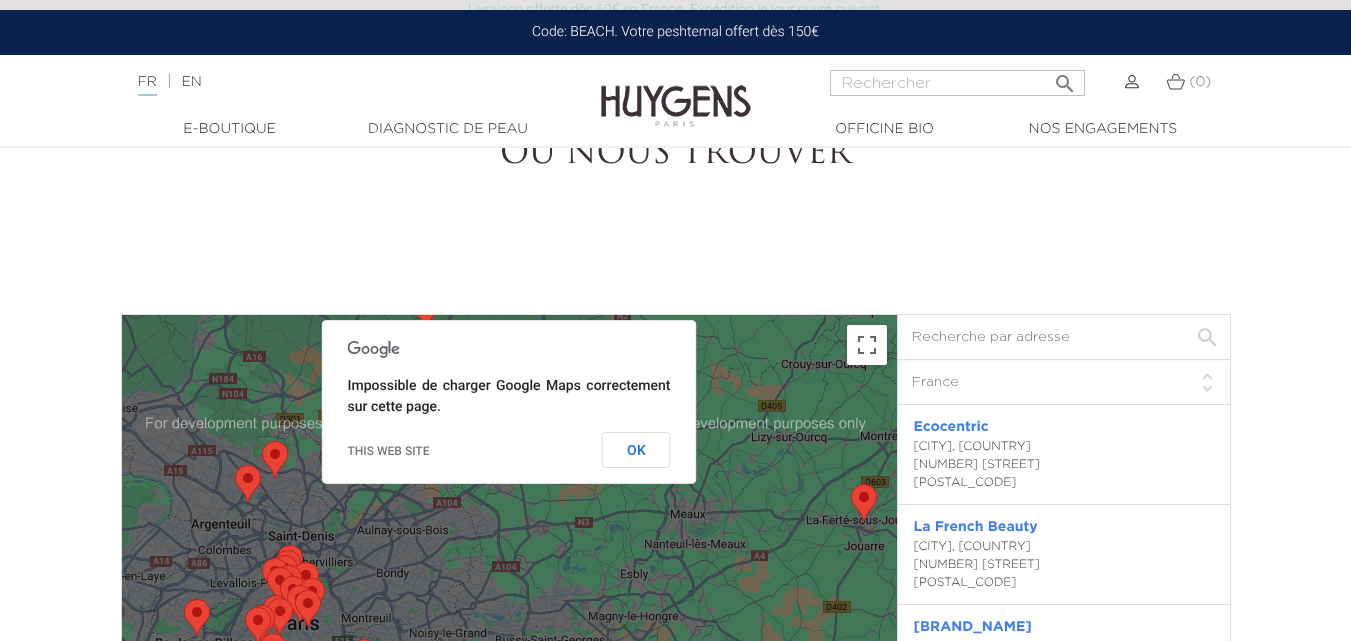 click on "OÙ NOUS TROUVER
← Déplacement vers la gauche → Déplacement vers la droite ↑ Déplacement vers le haut ↓ Déplacement vers le bas + Zoom avant - Zoom arrière Accueil Déplacement de 75 % vers la gauche Fin Déplacement de 75 % vers la droite Page précédente Déplacement de 75 % vers le haut Page suivante Déplacement de 75 % vers le bas Raccourcis clavier Données cartographiques Données cartographiques ©2025 Google Données cartographiques ©2025 Google 5 km  Cliquez pour basculer entre les unités métriques et impériales Conditions d'utilisation Signaler une erreur cartographique Impossible de charger Google Maps correctement sur cette page. Ce site Web vous appartient ? OK Filtre pays Tous les pays Canada France Japon Pays-bas Suisse États-Unis Colombie Taïwan Aucun résultat trouvé. Essayez une autre recherche AroMart Taipei, Taïwan
District de Xinyi 忠孝東路五段 8號
00110 CAFAM San Fernardo Medellin, Colombie
Cra. 42A #1, El Poblado
050022 Detox Market NY
10012" at bounding box center (676, 2851) 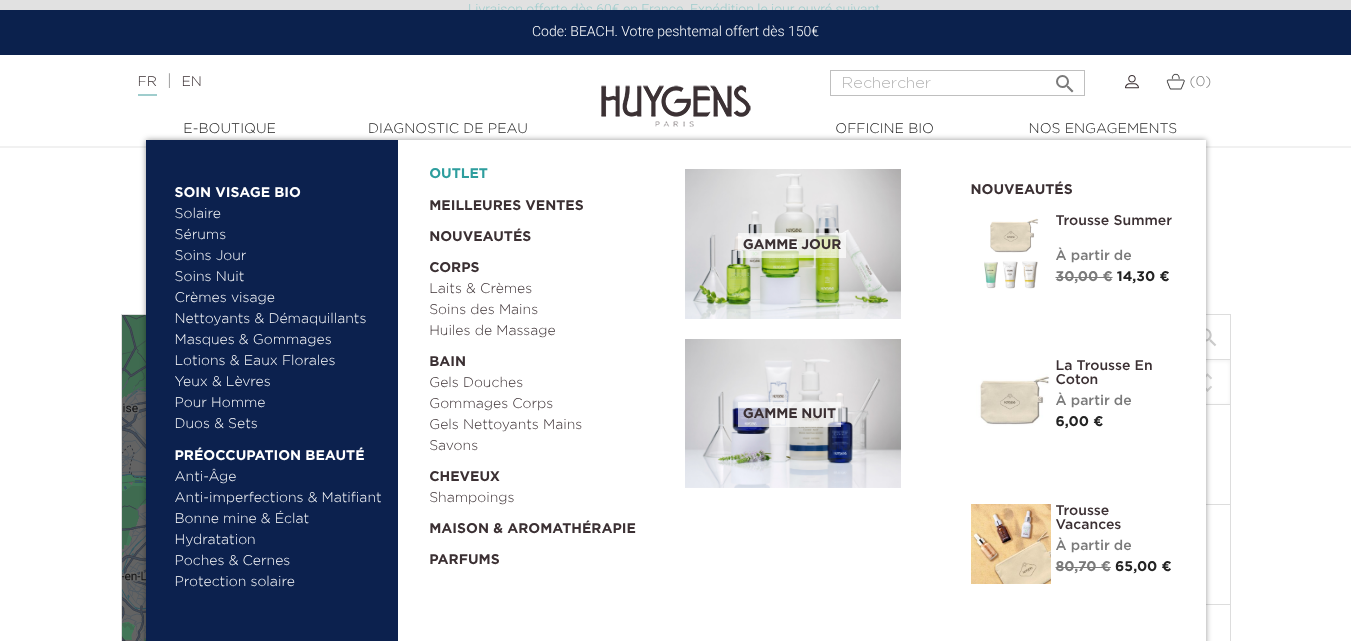 click on "OUTLET" at bounding box center [541, 169] 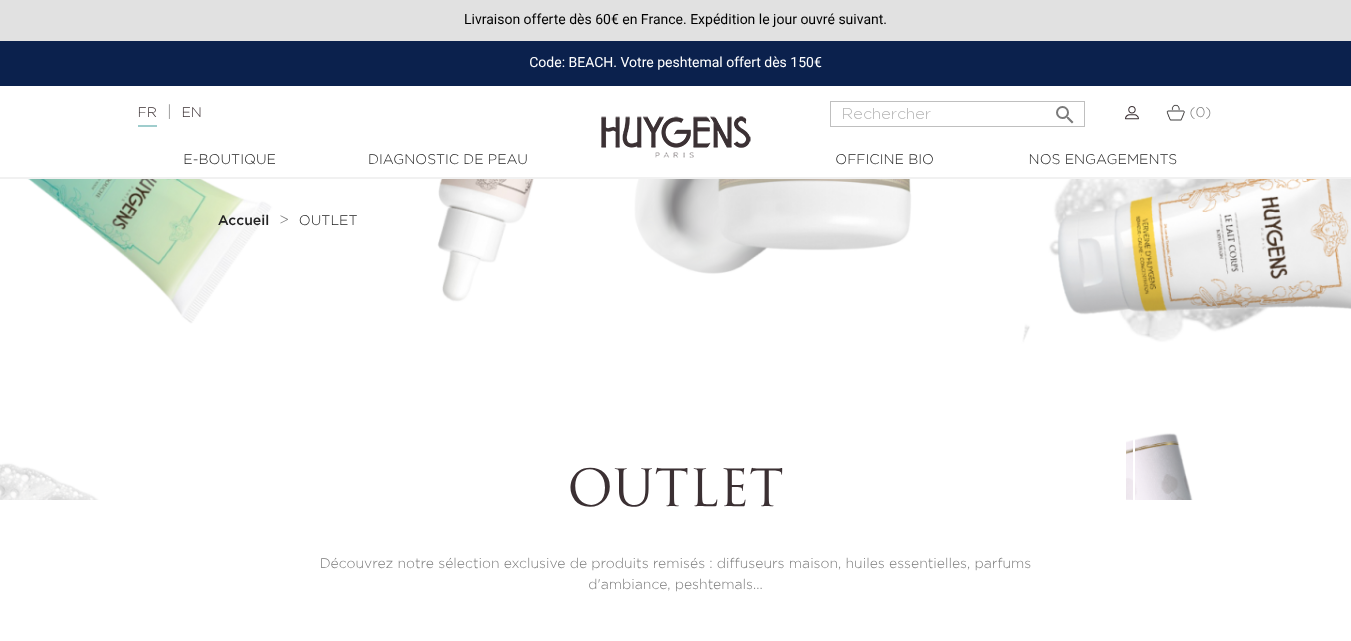 scroll, scrollTop: 0, scrollLeft: 0, axis: both 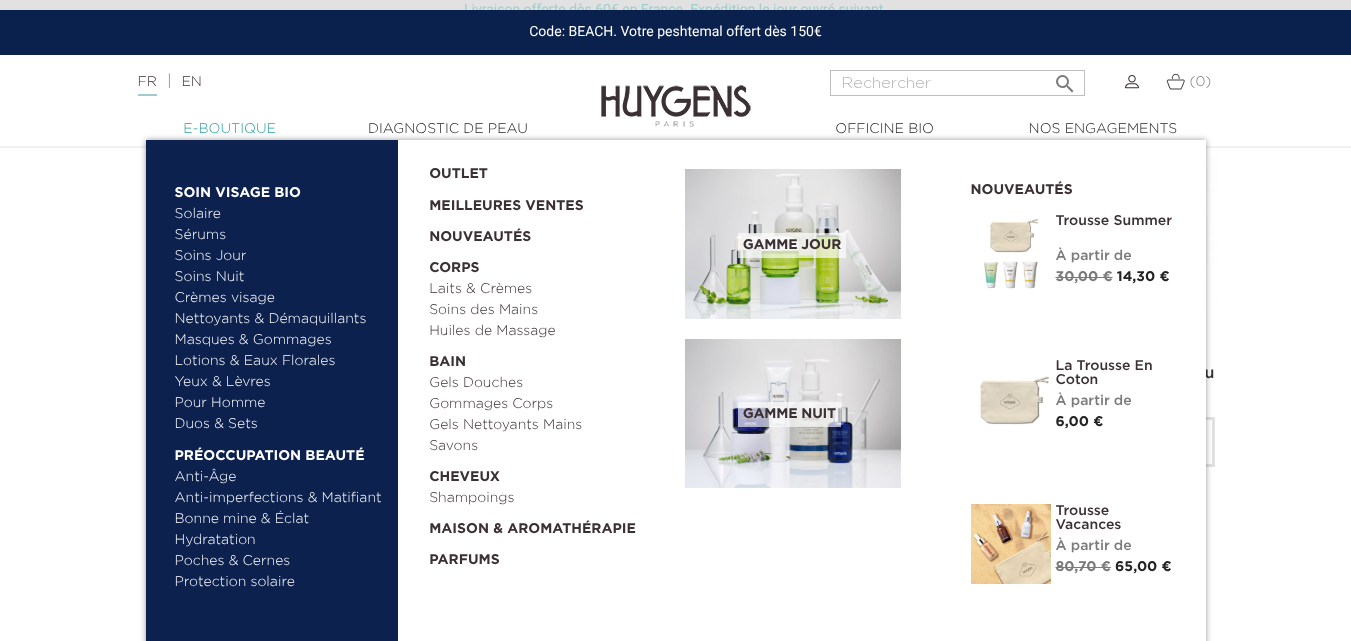 click on "

E-Boutique" at bounding box center [230, 129] 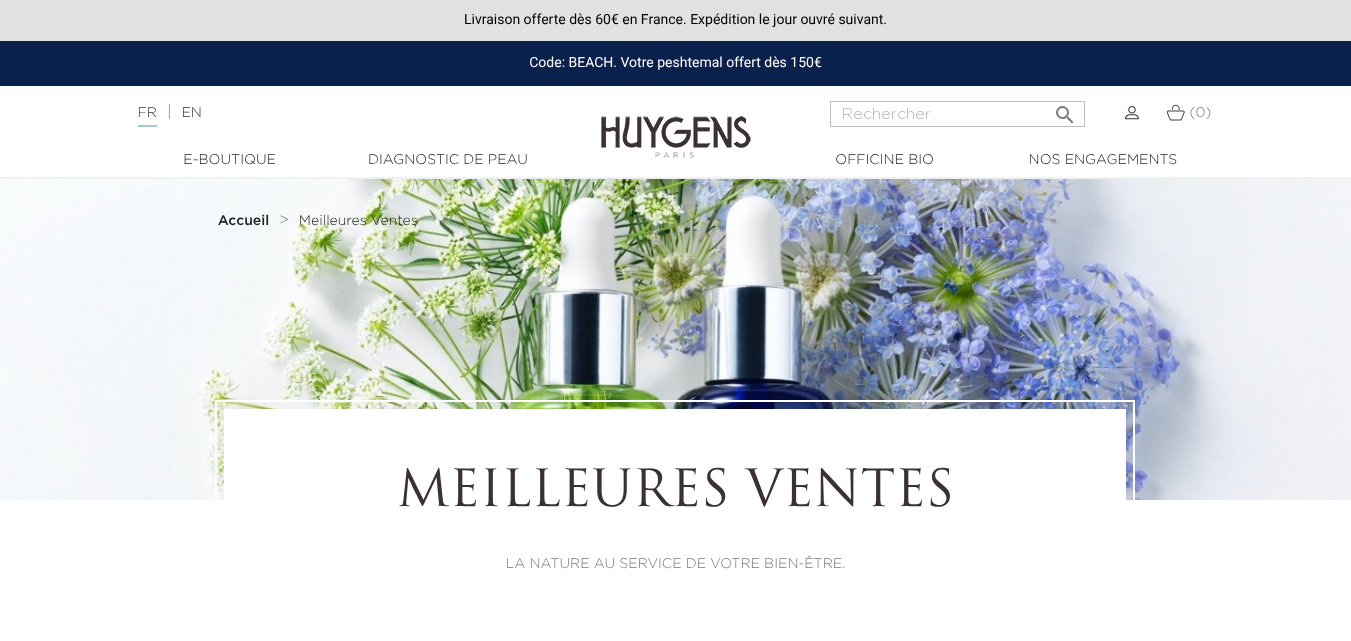 scroll, scrollTop: 0, scrollLeft: 0, axis: both 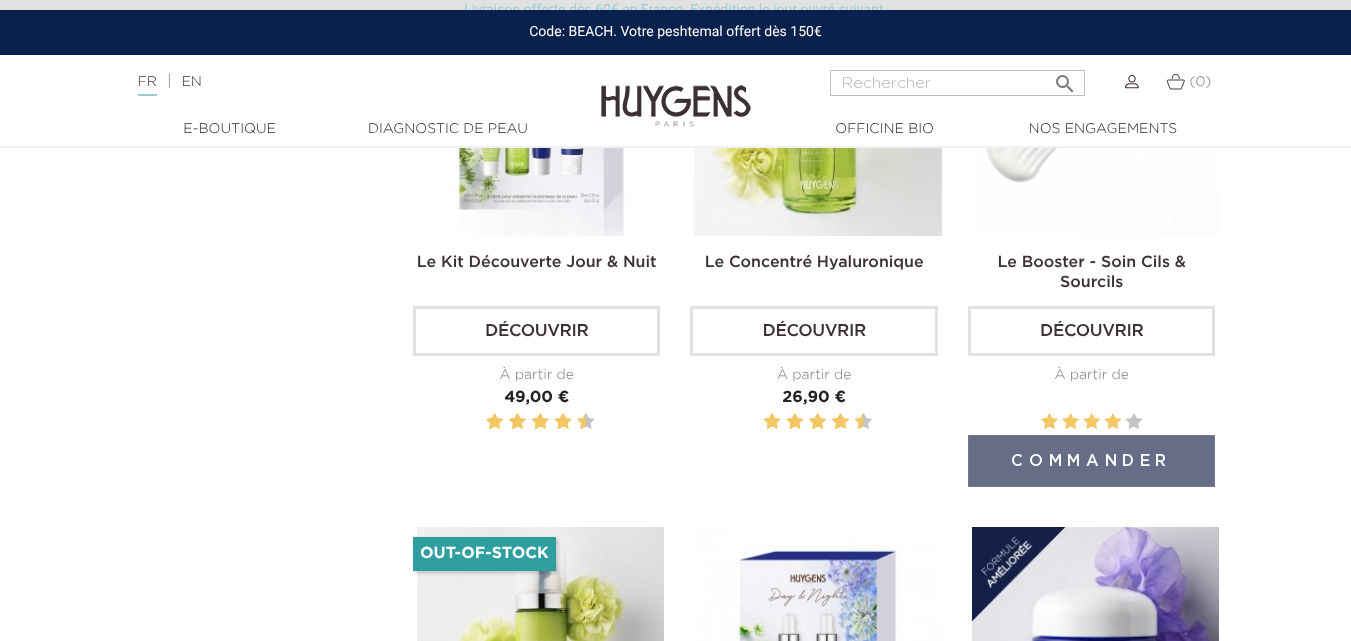 click on "Découvrir" at bounding box center (1091, 331) 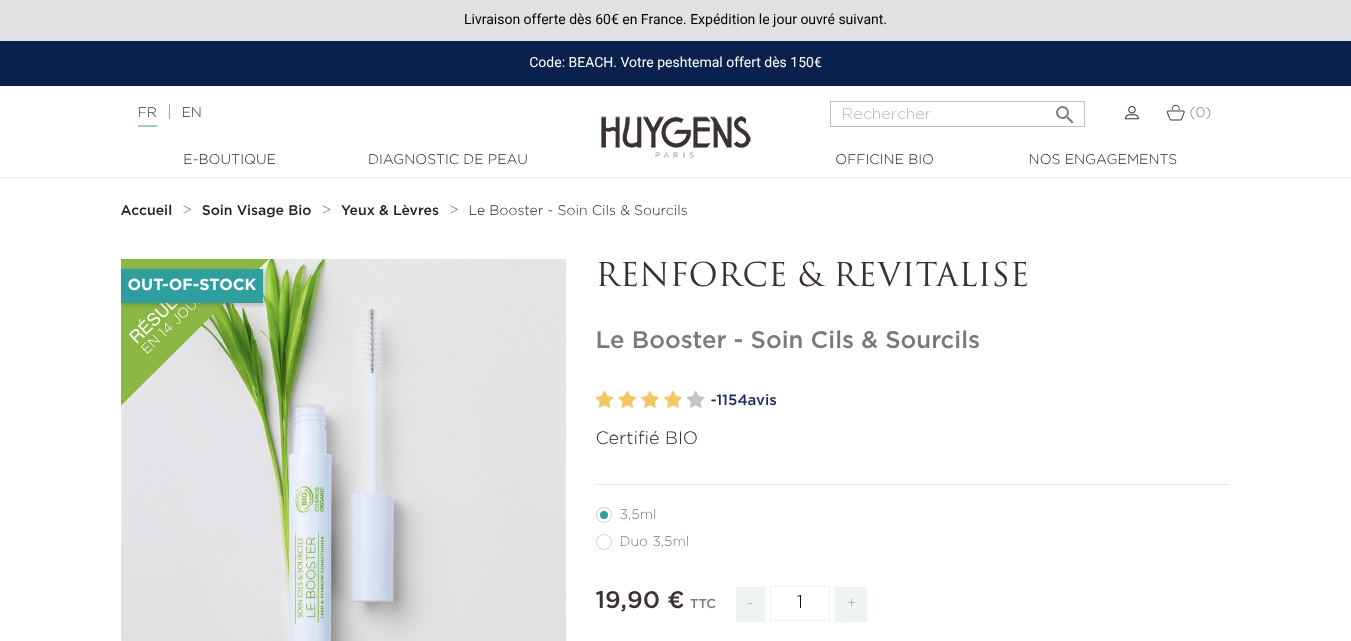scroll, scrollTop: 0, scrollLeft: 0, axis: both 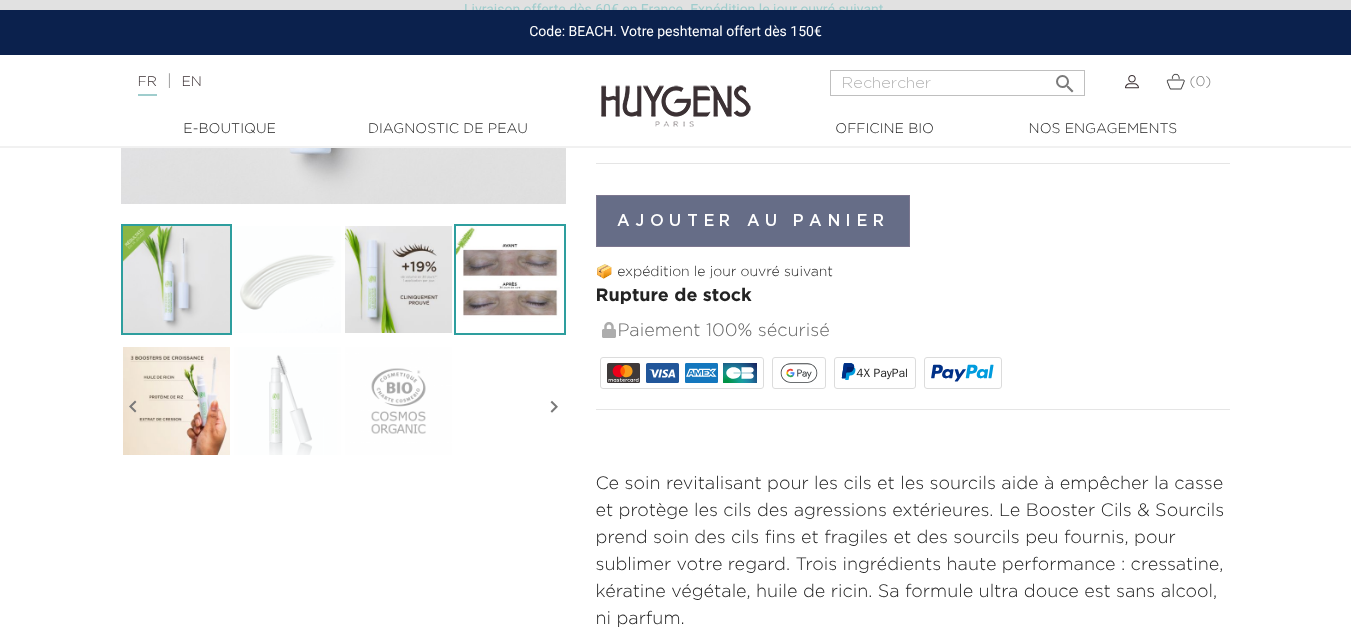 click at bounding box center [509, 279] 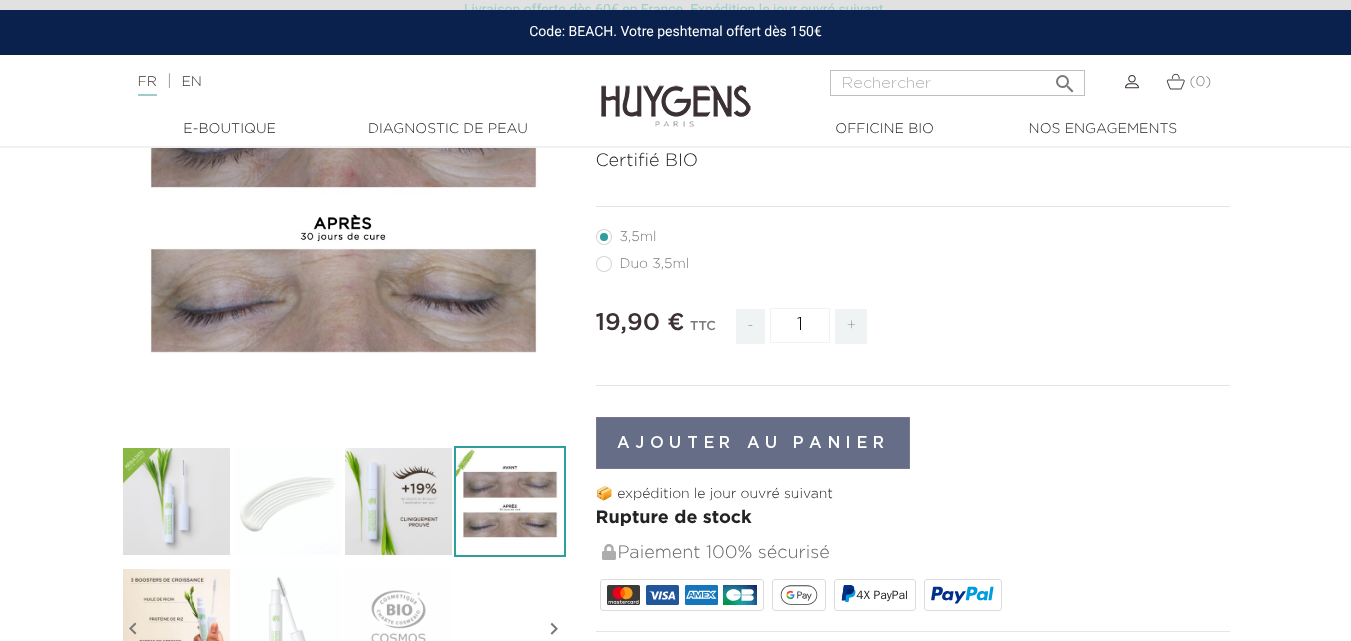 scroll, scrollTop: 200, scrollLeft: 0, axis: vertical 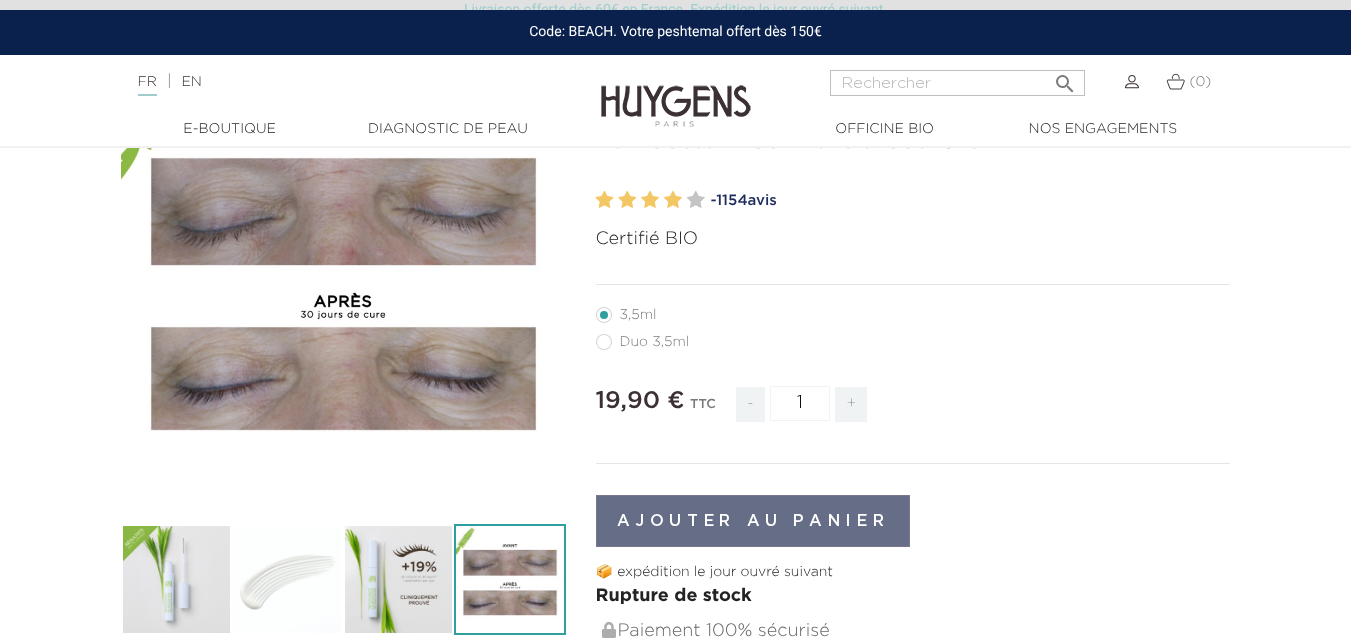 click on "Duo 3,5ml" at bounding box center [655, 342] 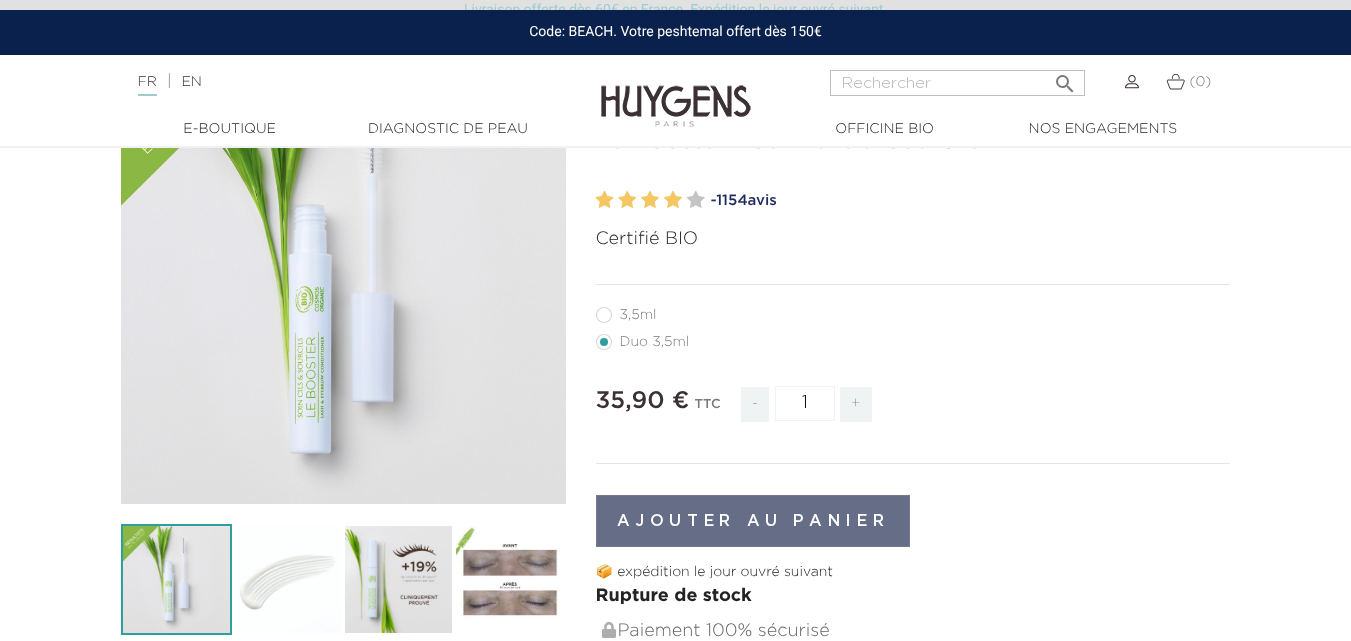 click on "3,5ml" at bounding box center [638, 315] 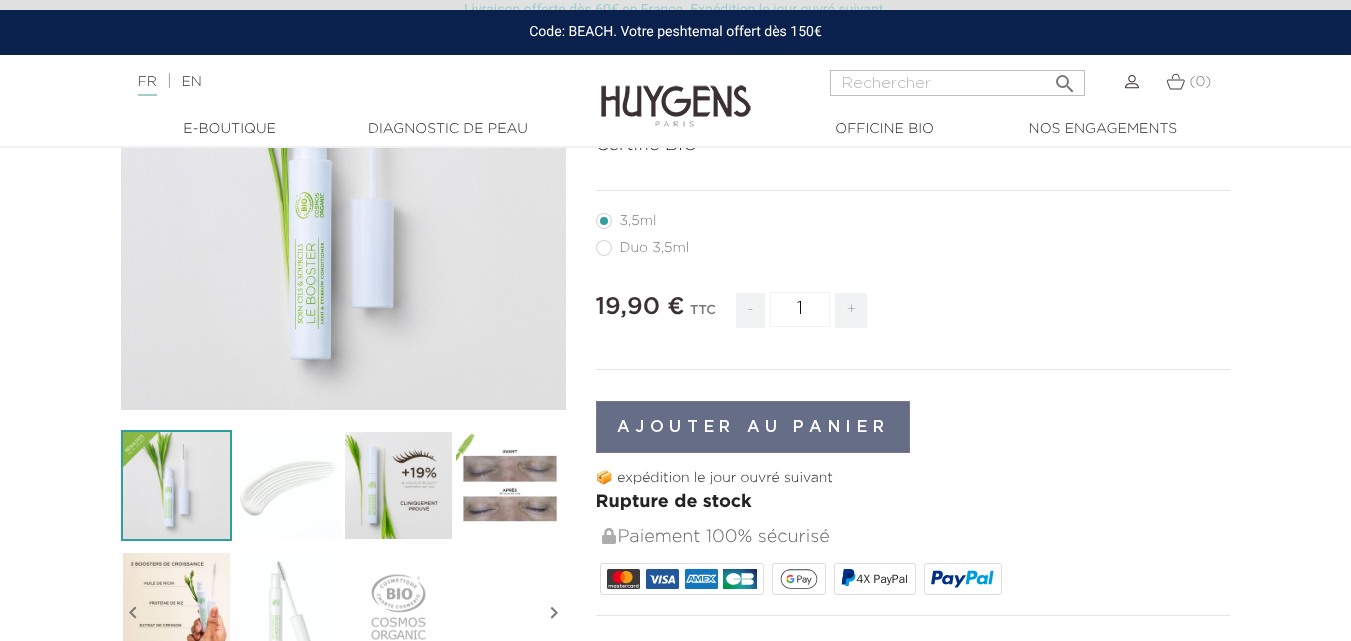 scroll, scrollTop: 400, scrollLeft: 0, axis: vertical 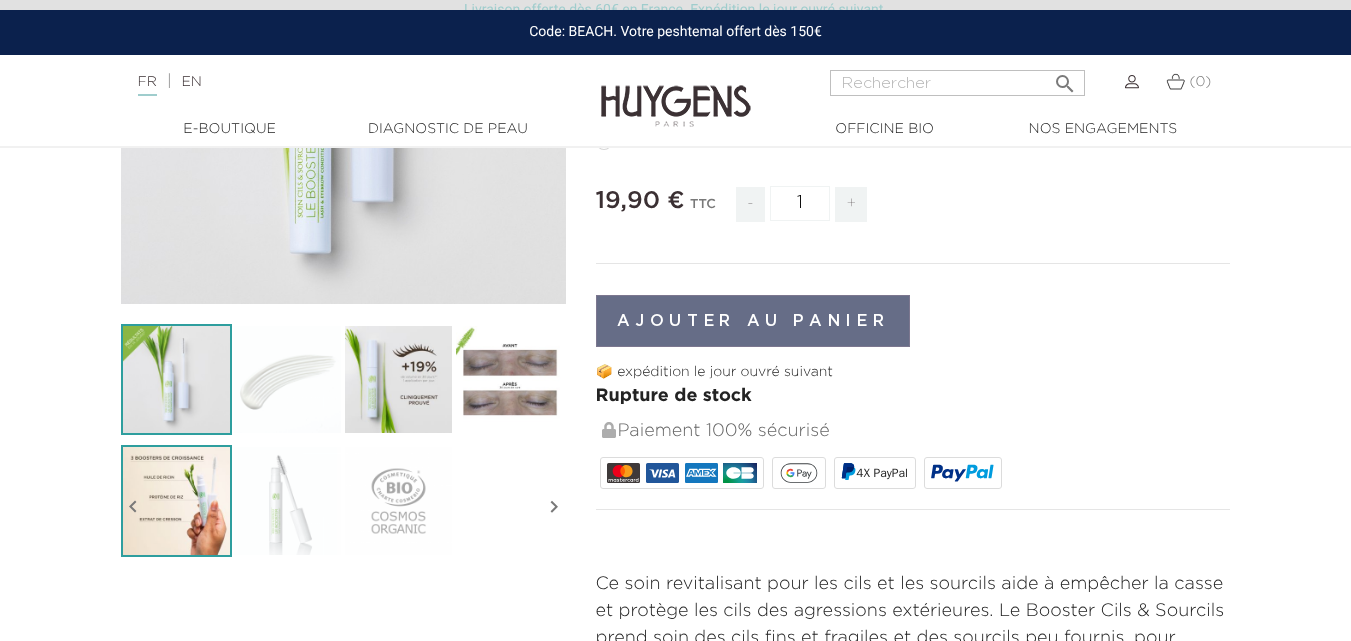 click at bounding box center (176, 500) 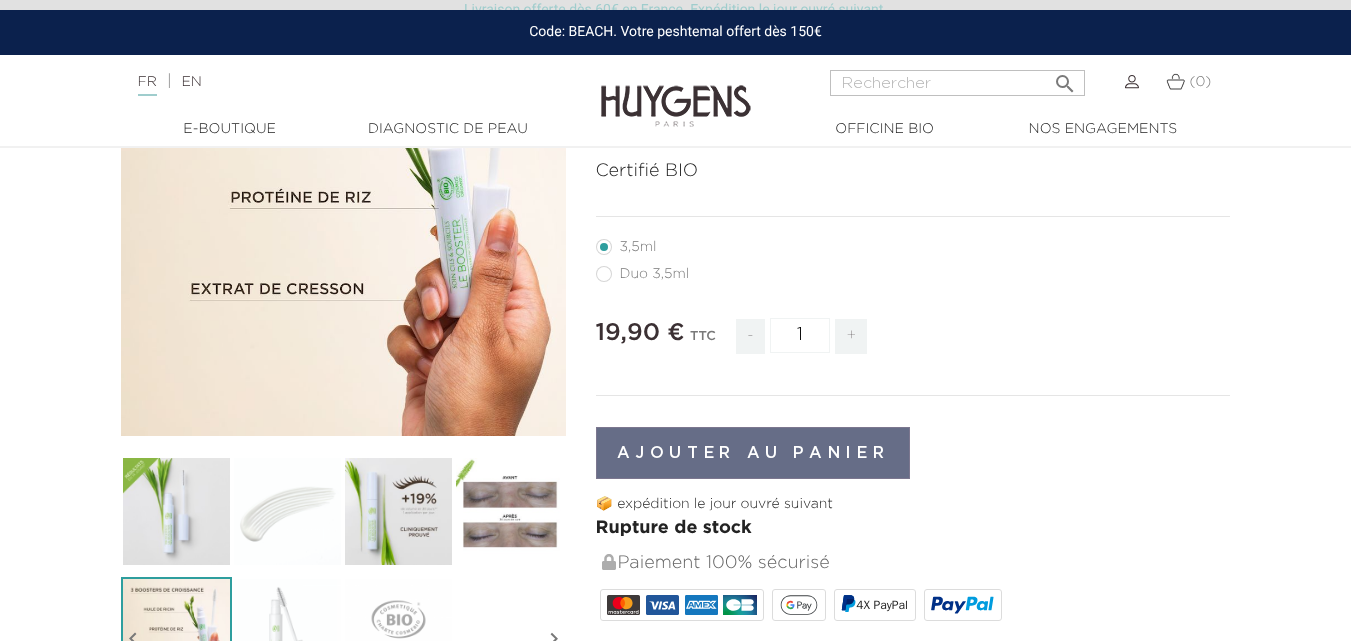 scroll, scrollTop: 200, scrollLeft: 0, axis: vertical 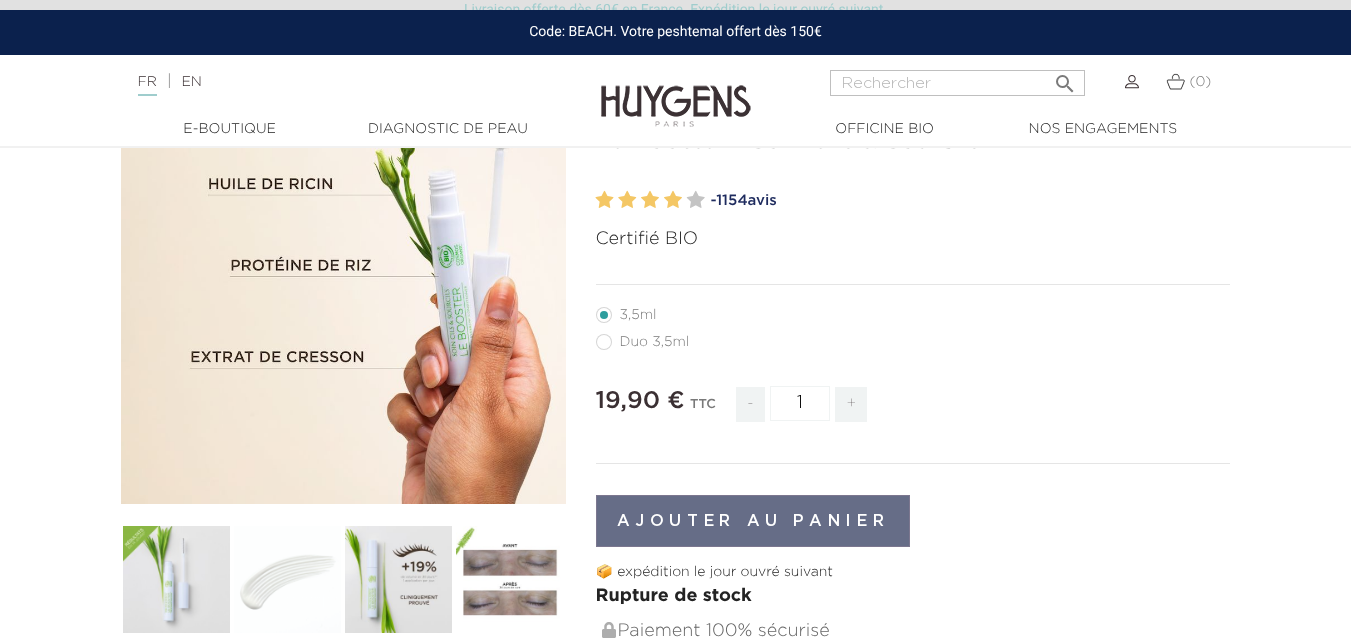click on "-
1154
avis" at bounding box center [971, 201] 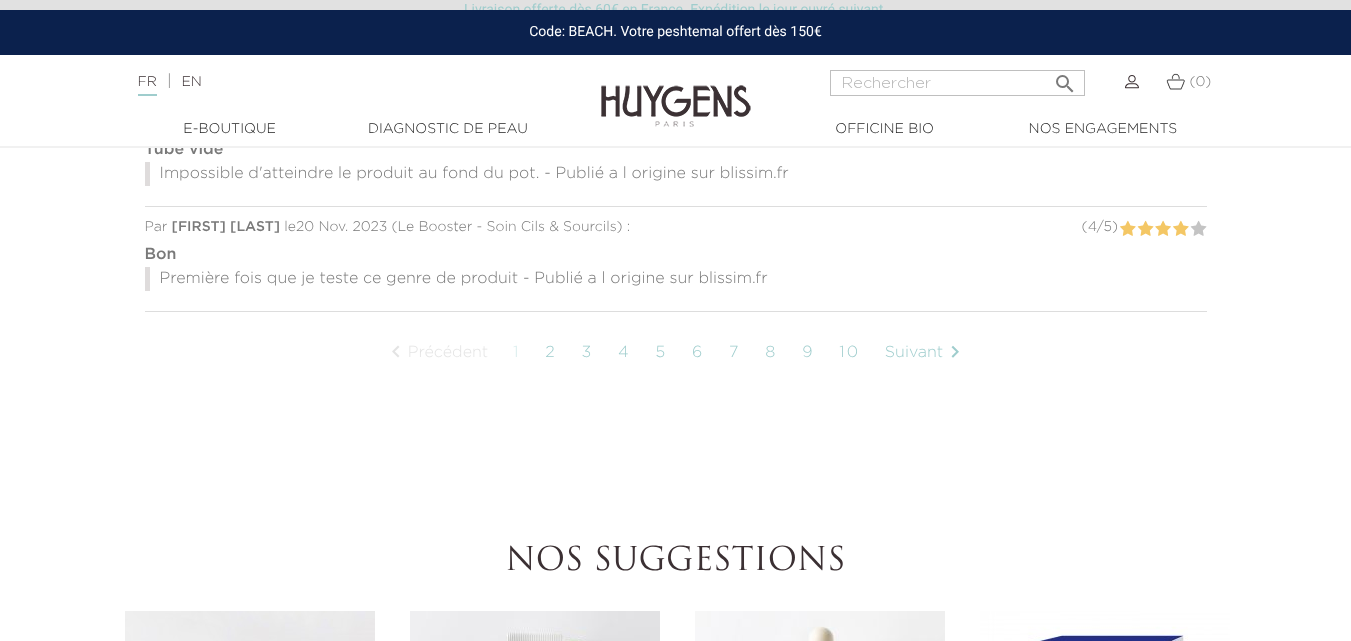 scroll, scrollTop: 1981, scrollLeft: 0, axis: vertical 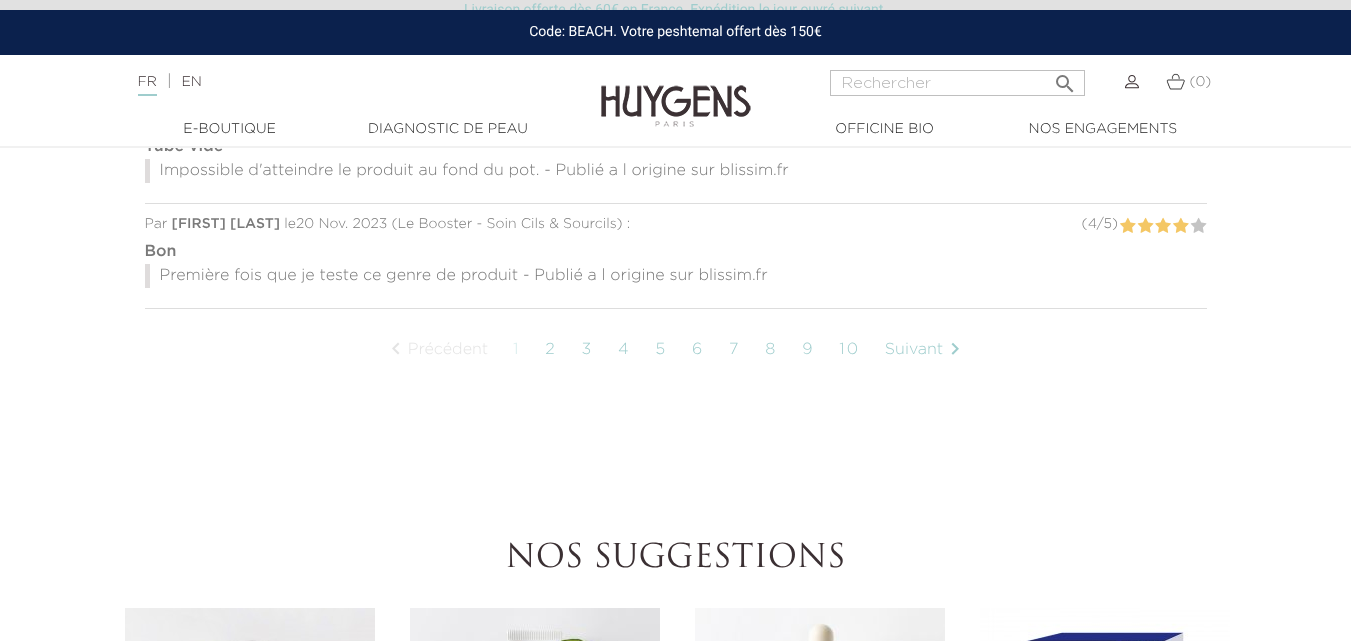 click on "2" at bounding box center [550, 350] 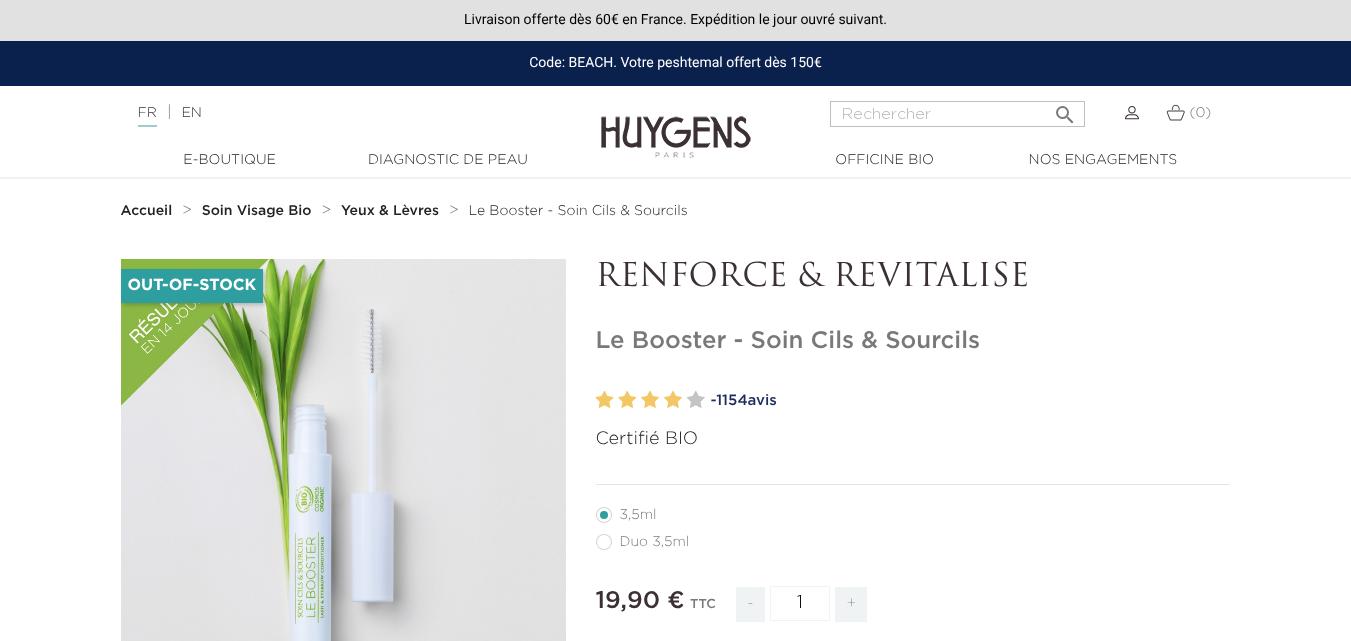 scroll, scrollTop: 0, scrollLeft: 0, axis: both 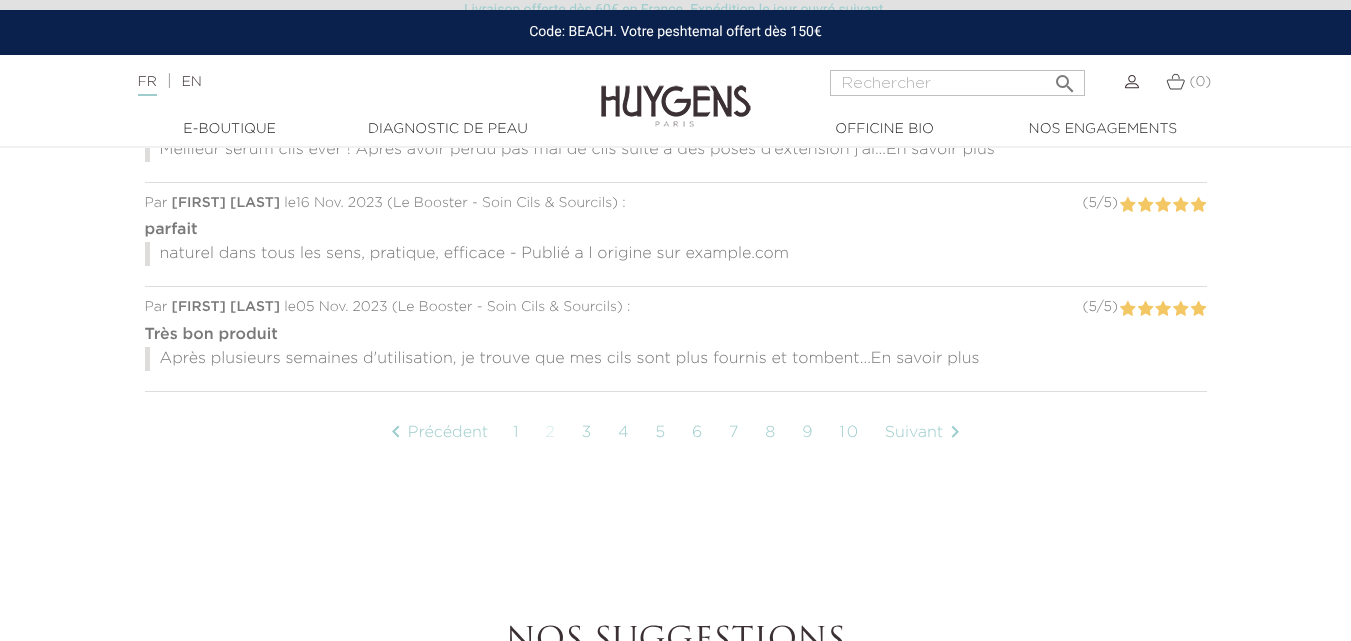 click on "3" at bounding box center (587, 433) 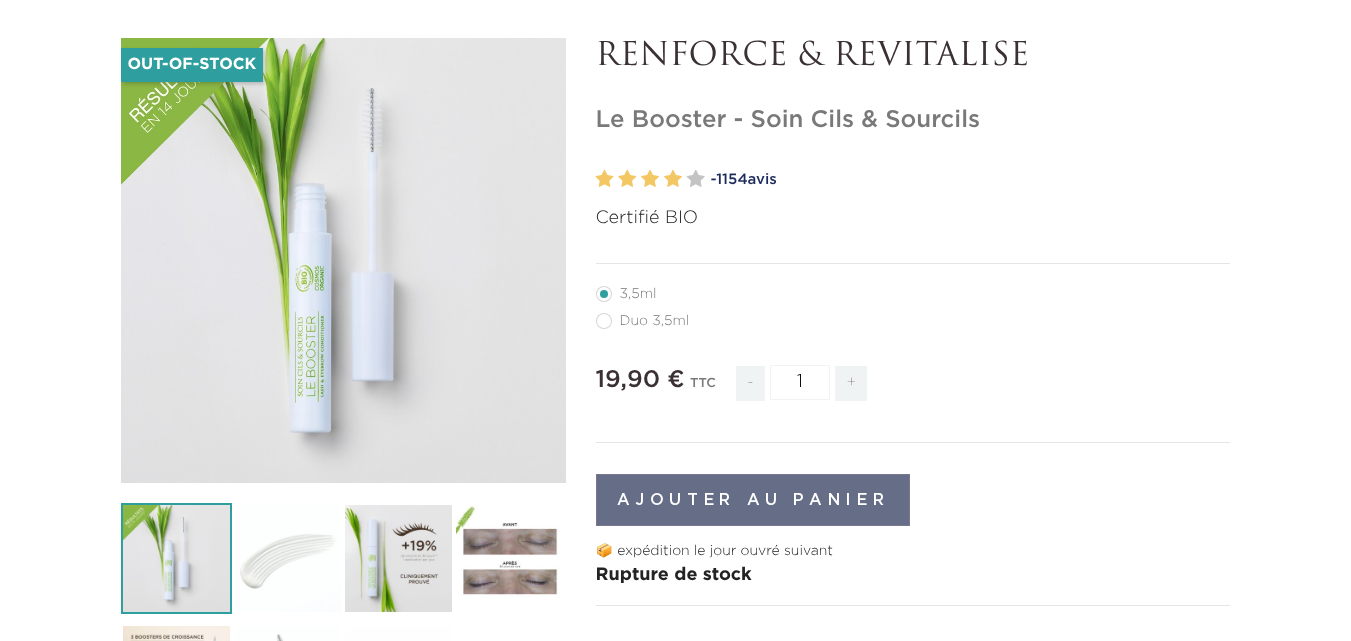 scroll, scrollTop: 400, scrollLeft: 0, axis: vertical 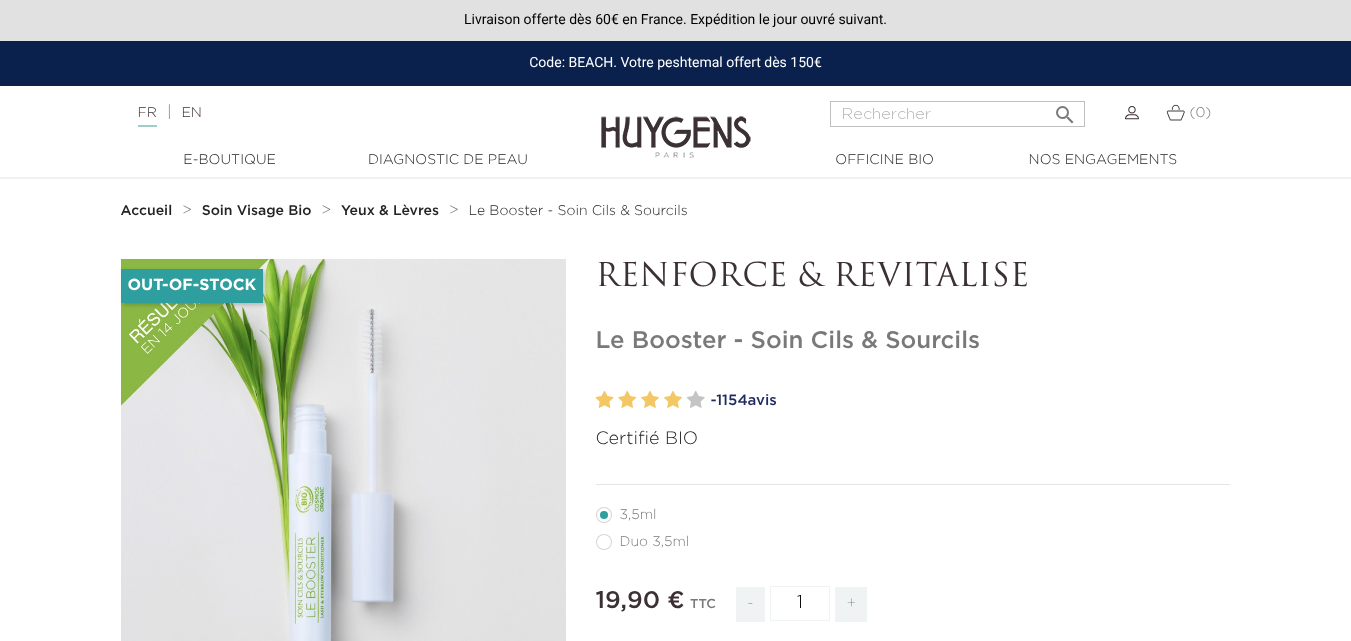 radio on "true" 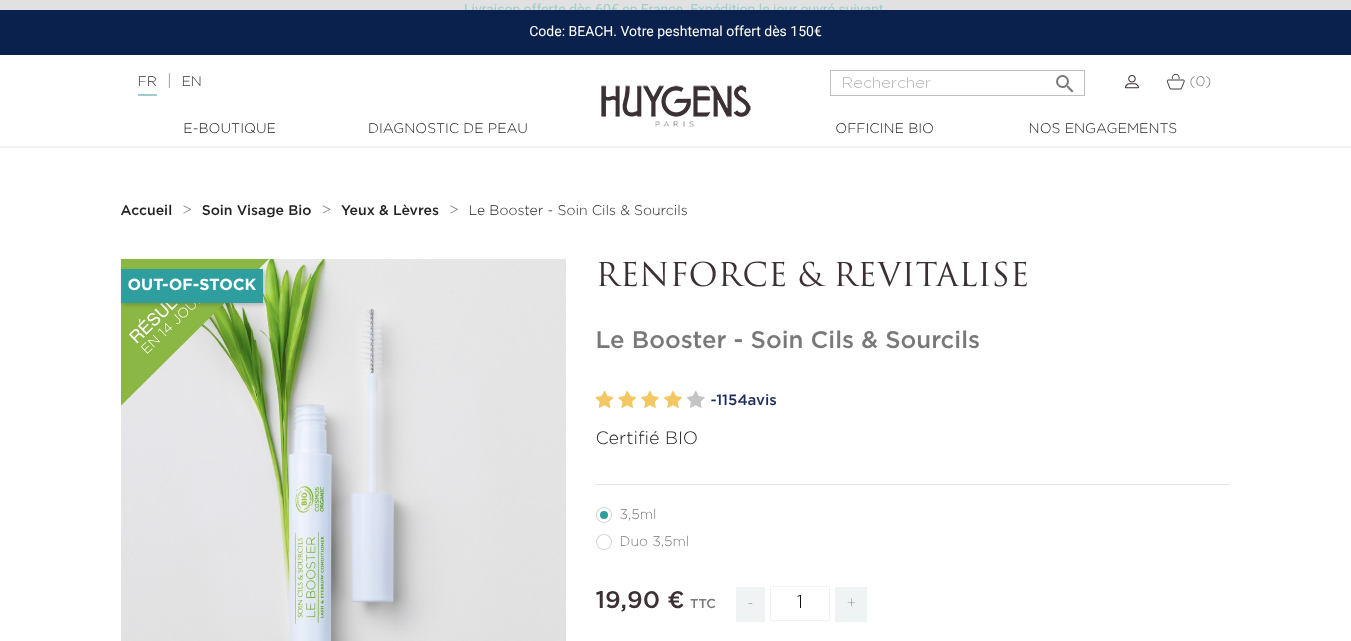 scroll, scrollTop: 200, scrollLeft: 0, axis: vertical 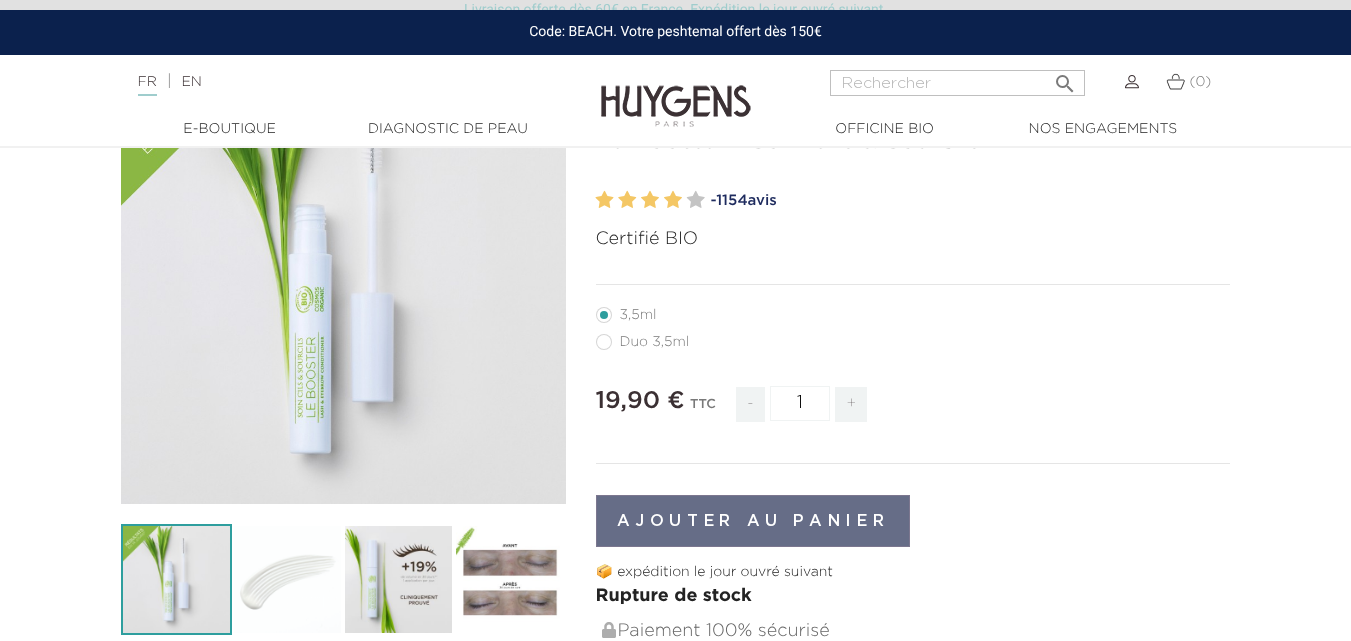 radio on "true" 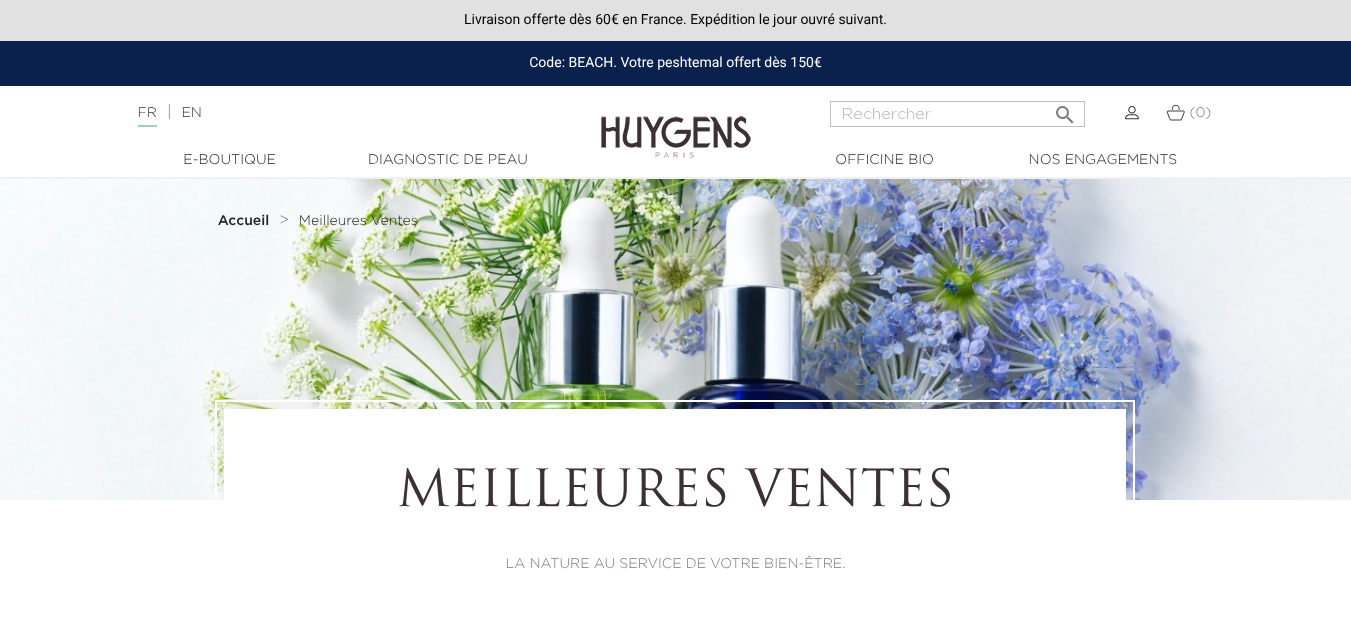 scroll, scrollTop: 0, scrollLeft: 0, axis: both 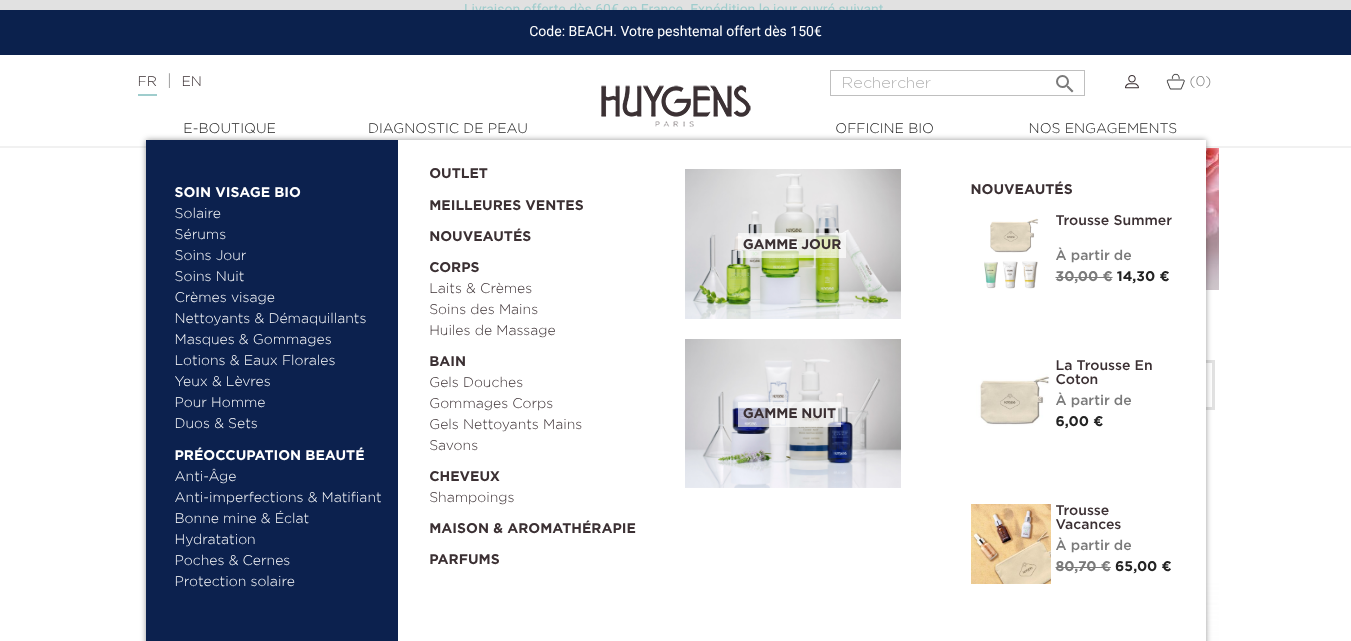 click on "Crèmes visage" at bounding box center [279, 298] 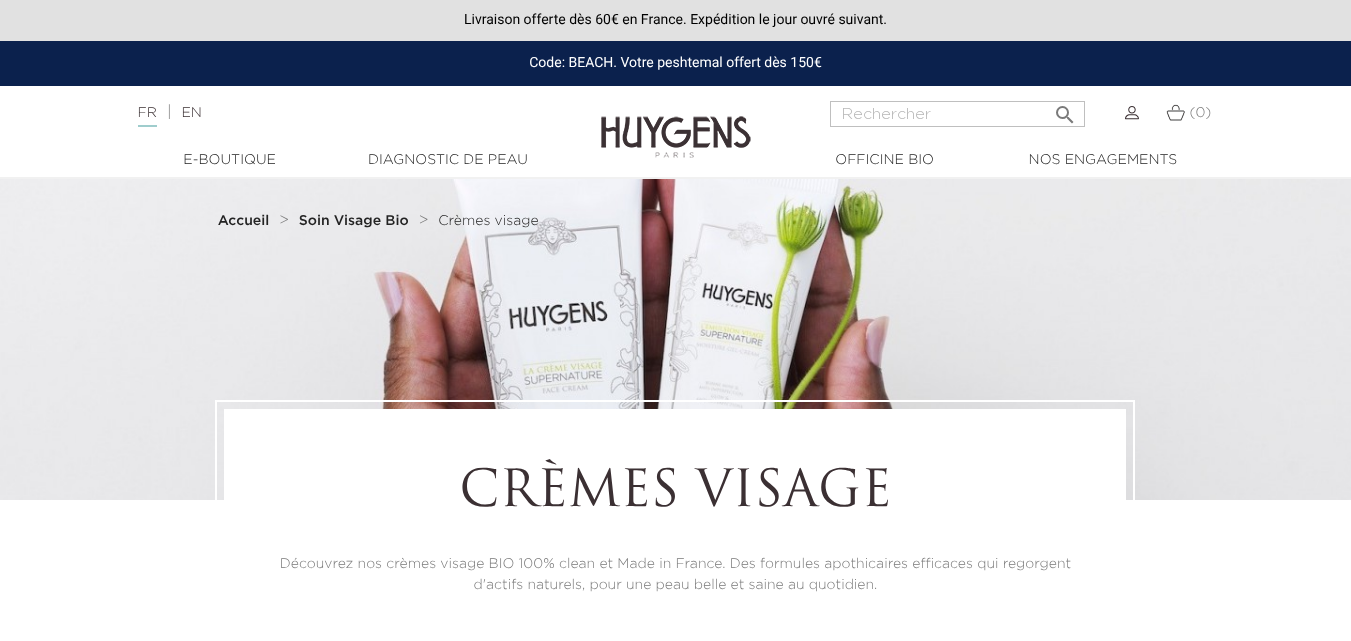 scroll, scrollTop: 0, scrollLeft: 0, axis: both 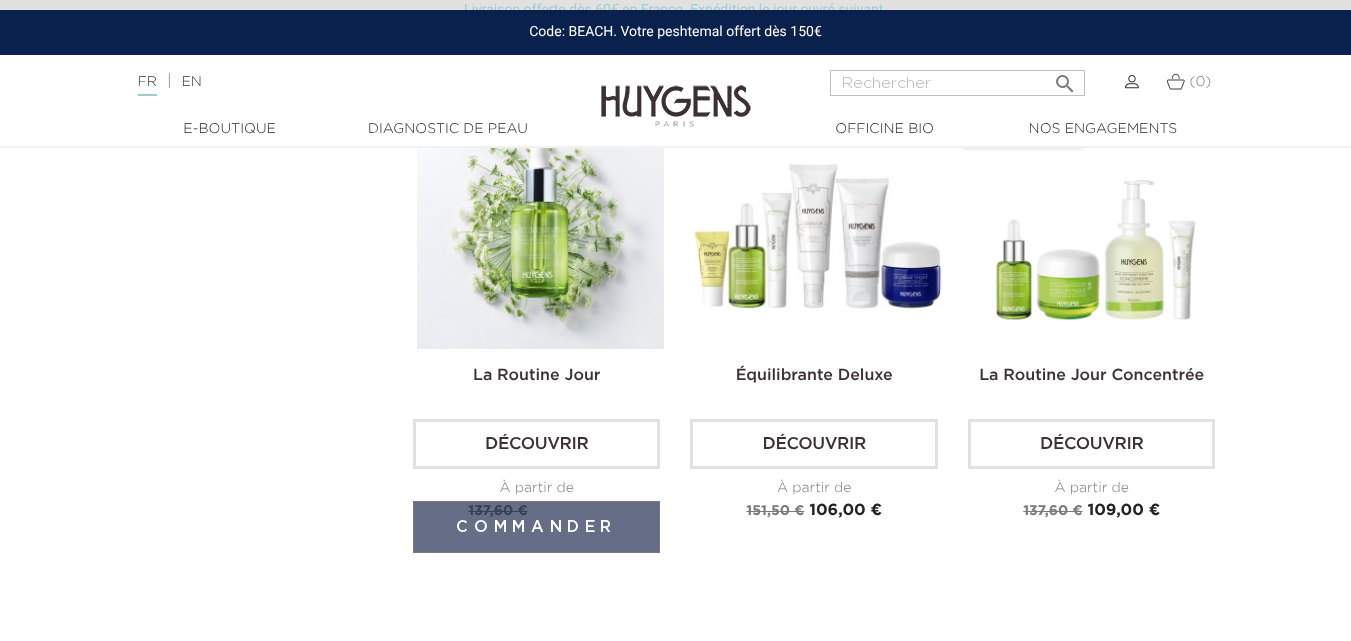 click at bounding box center (540, 225) 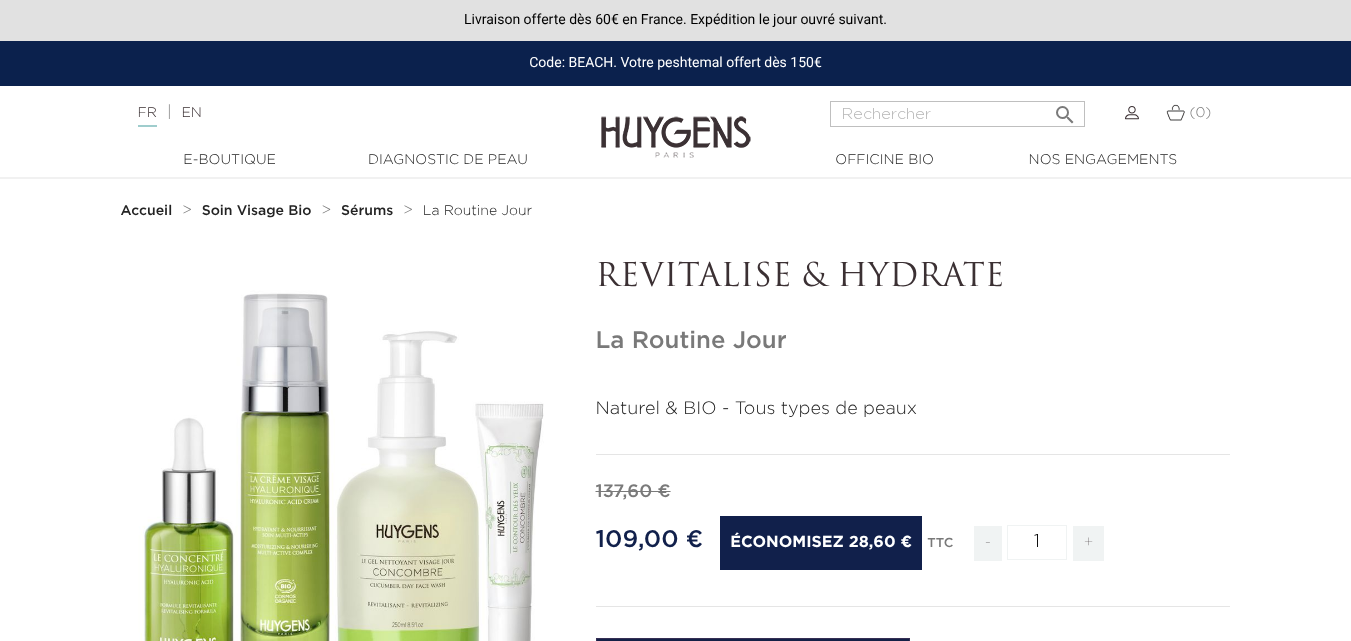 scroll, scrollTop: 0, scrollLeft: 0, axis: both 